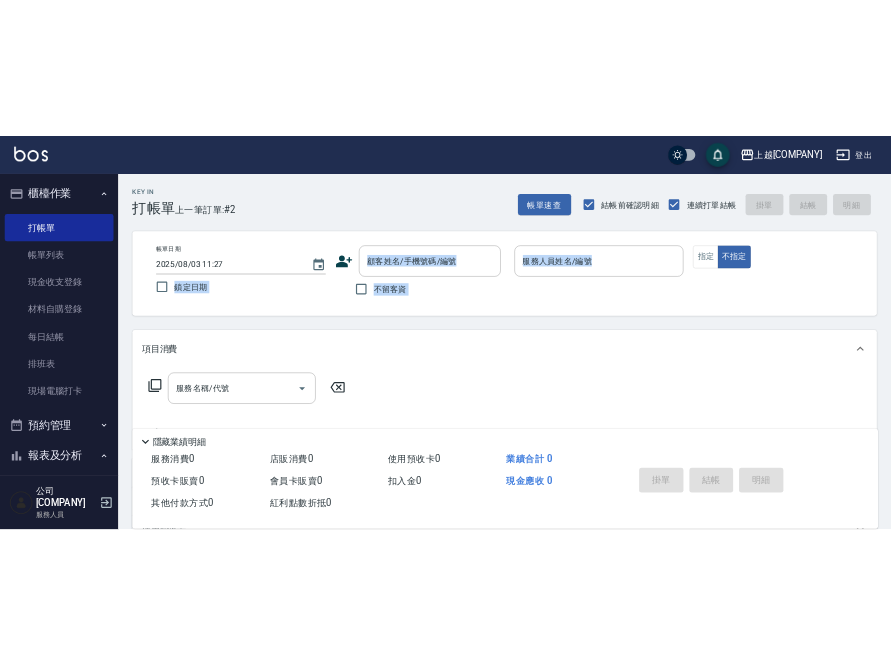 scroll, scrollTop: 0, scrollLeft: 0, axis: both 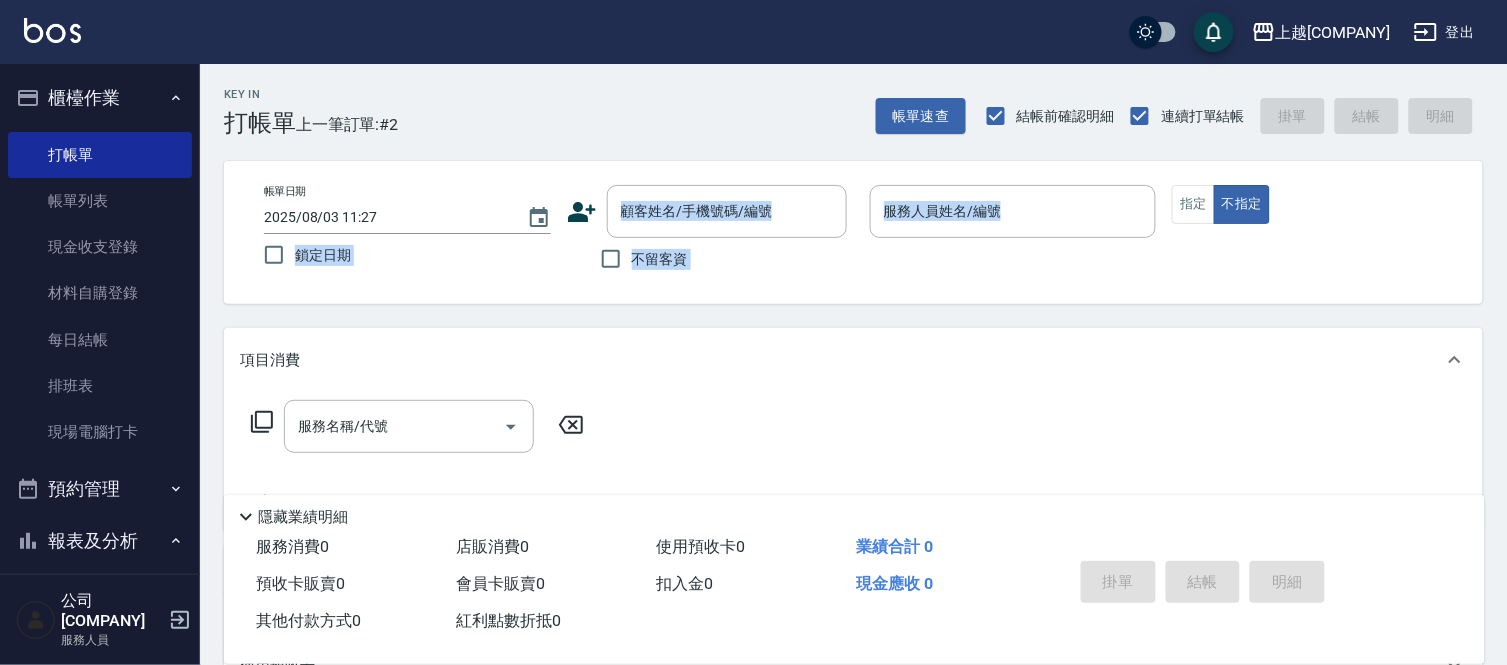 click on "Key In 打帳單 上一筆訂單:#2 帳單速查 結帳前確認明細 連續打單結帳 掛單 結帳 明細 帳單日期 2025/08/03 11:27 鎖定日期 顧客姓名/手機號碼/編號 顧客姓名/手機號碼/編號 不留客資 服務人員姓名/編號 服務人員姓名/編號 指定 不指定 項目消費 服務名稱/代號 服務名稱/代號 店販銷售 服務人員姓名/編號 服務人員姓名/編號 商品代號/名稱 商品代號/名稱 預收卡販賣 卡券名稱/代號 卡券名稱/代號 使用預收卡 其他付款方式 其他付款方式 其他付款方式 備註及來源 備註 備註 訂單來源 ​ 訂單來源 隱藏業績明細 服務消費  0 店販消費  0 使用預收卡  0 業績合計   0 預收卡販賣  0 會員卡販賣  0 扣入金  0 現金應收   0 其他付款方式  0 紅利點數折抵  0 掛單 結帳 明細" at bounding box center [853, 520] 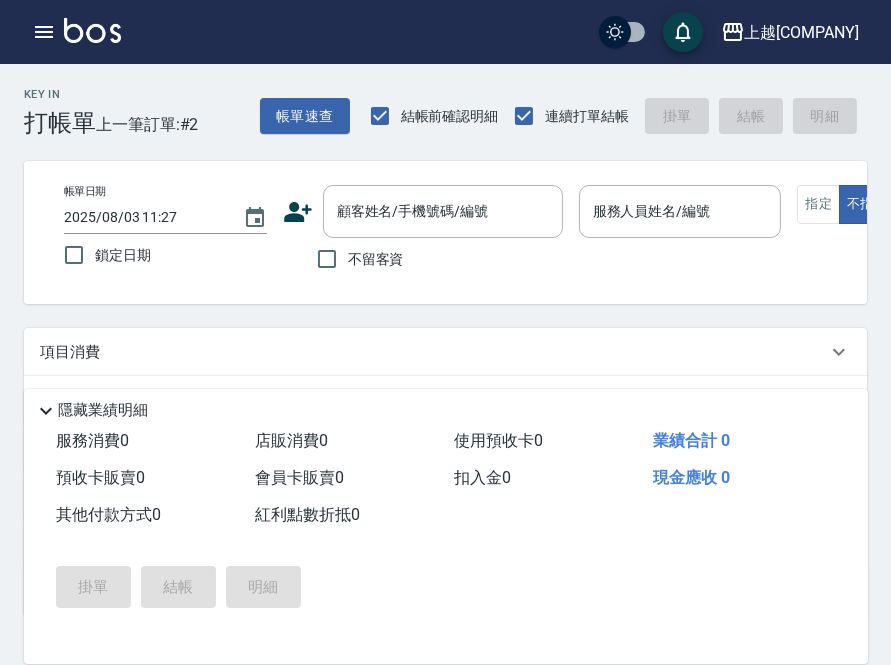 click on "服務消費  0 店販消費  0 使用預收卡  0 業績合計   0 預收卡販賣  0 會員卡販賣  0 扣入金  0 現金應收   0 其他付款方式  0 紅利點數折抵  0 掛單 結帳 明細" at bounding box center [434, 531] 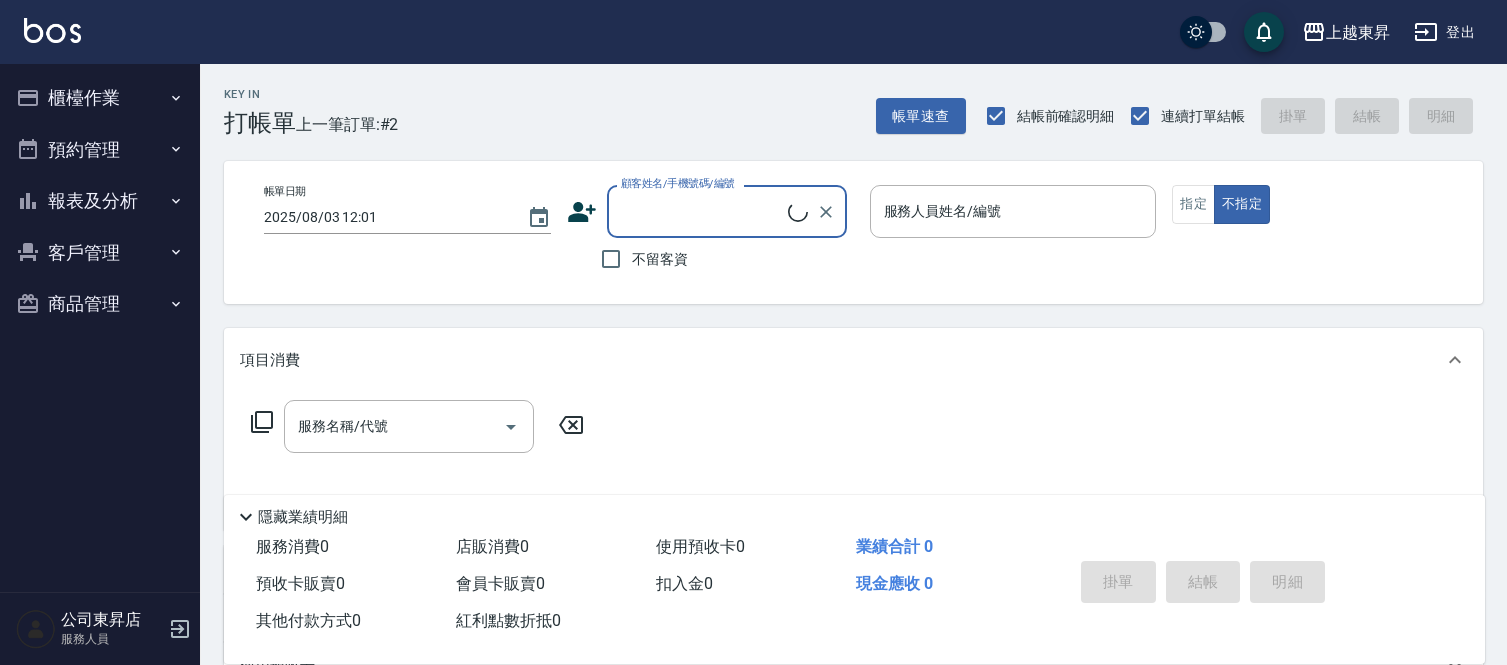 scroll, scrollTop: 0, scrollLeft: 0, axis: both 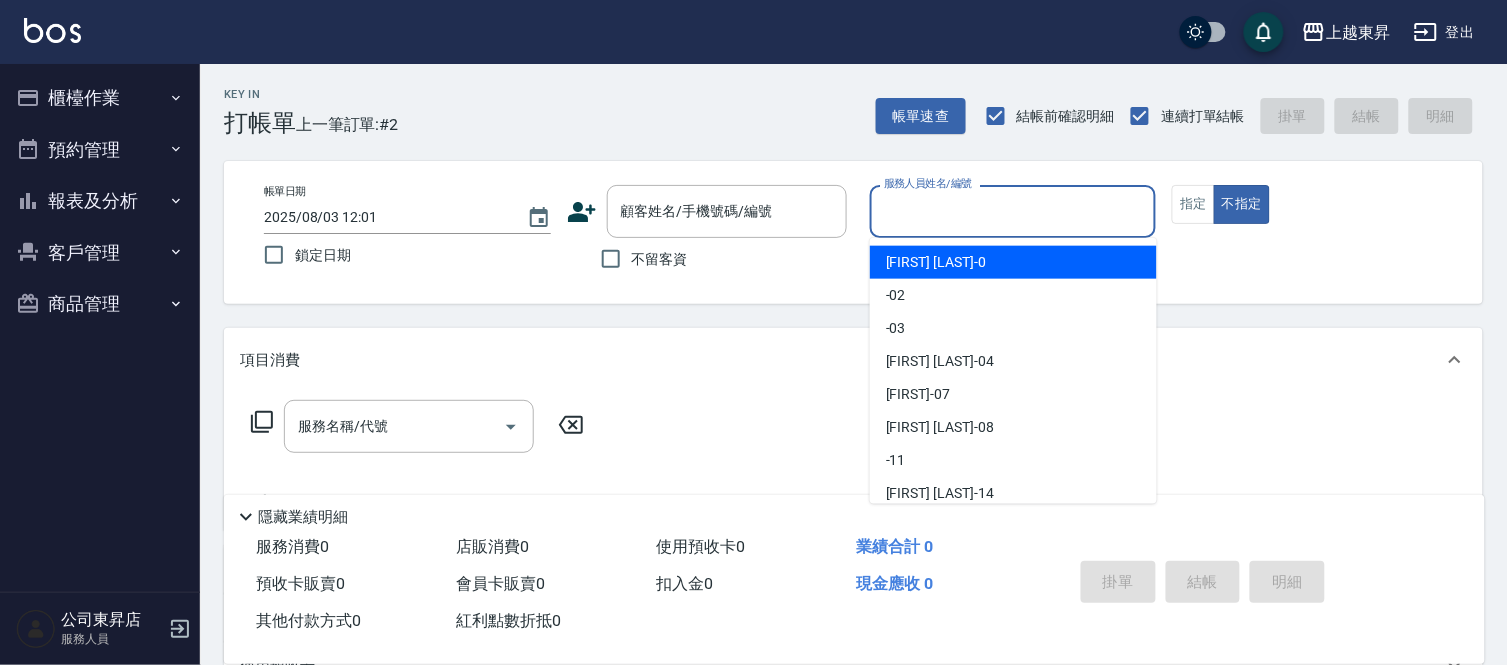 click on "服務人員姓名/編號" at bounding box center (1013, 211) 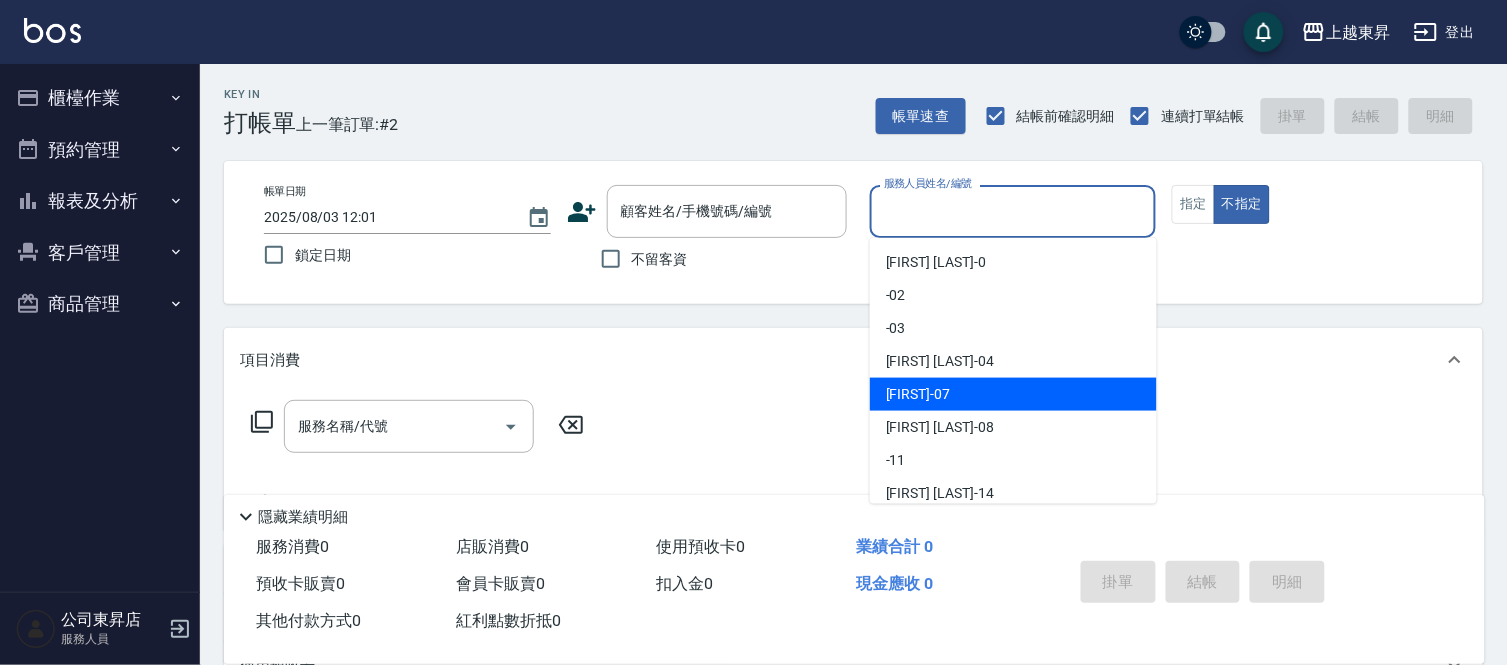 click on "[FIRST] -07" at bounding box center (918, 394) 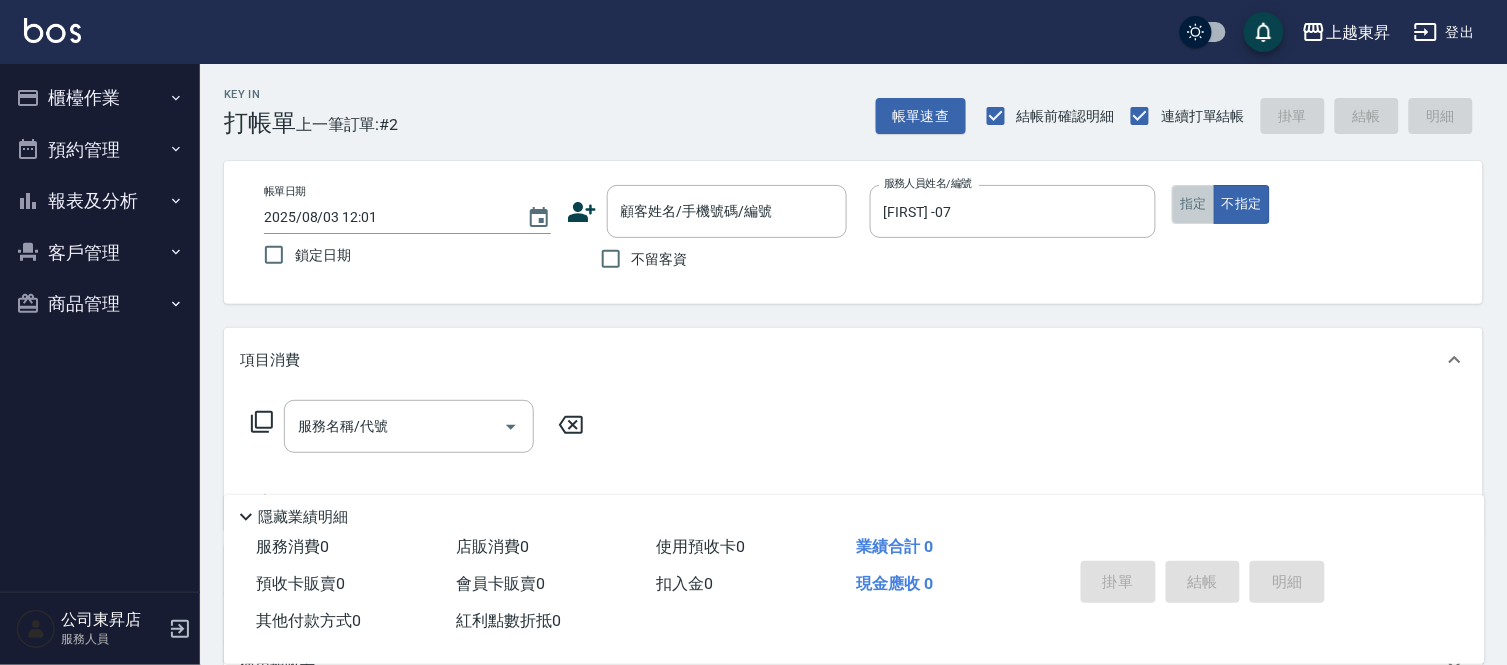 click on "指定" at bounding box center (1193, 204) 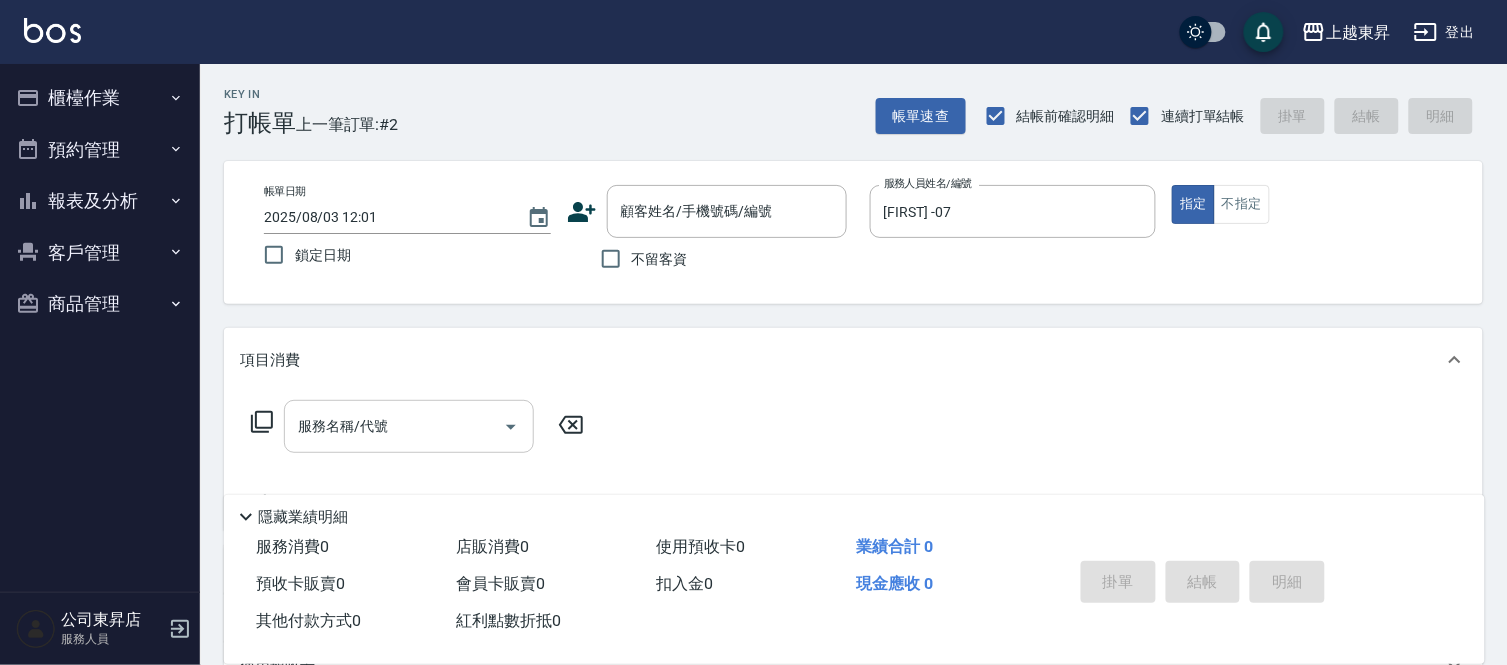 click on "服務名稱/代號" at bounding box center [394, 426] 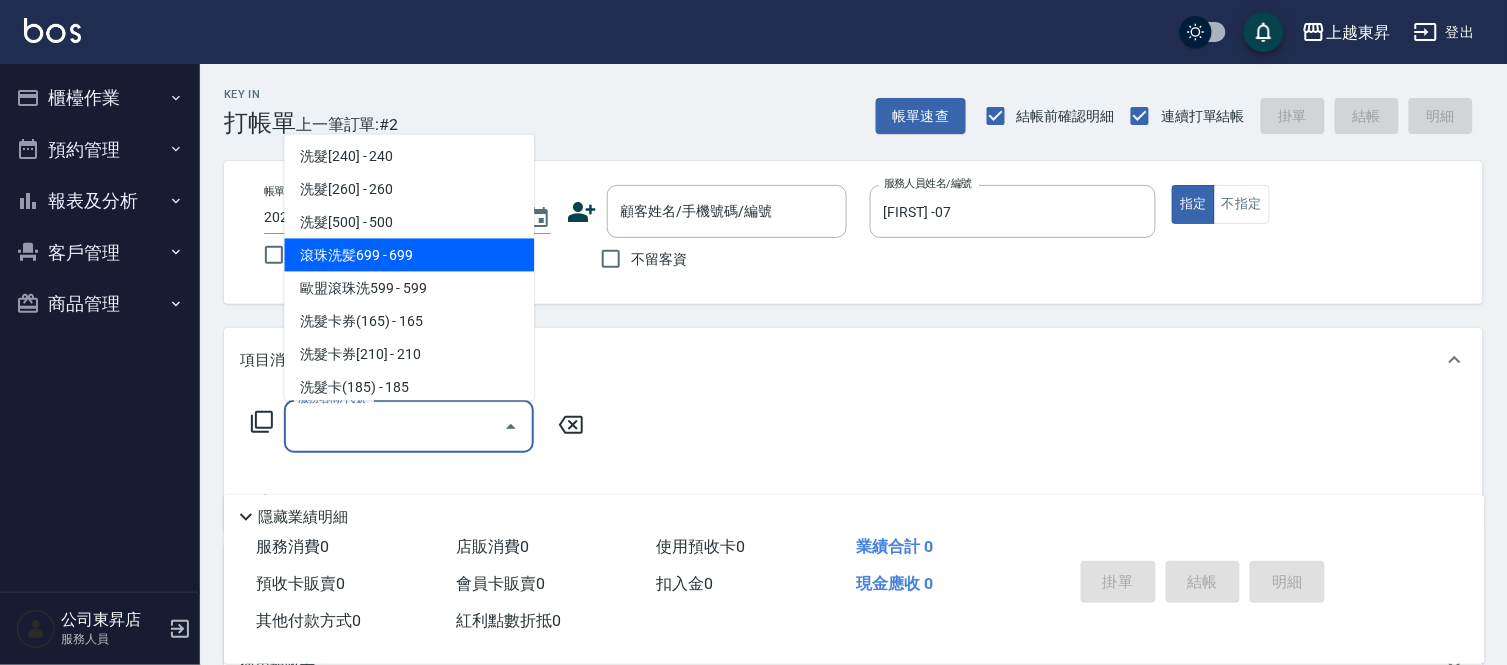 scroll, scrollTop: 444, scrollLeft: 0, axis: vertical 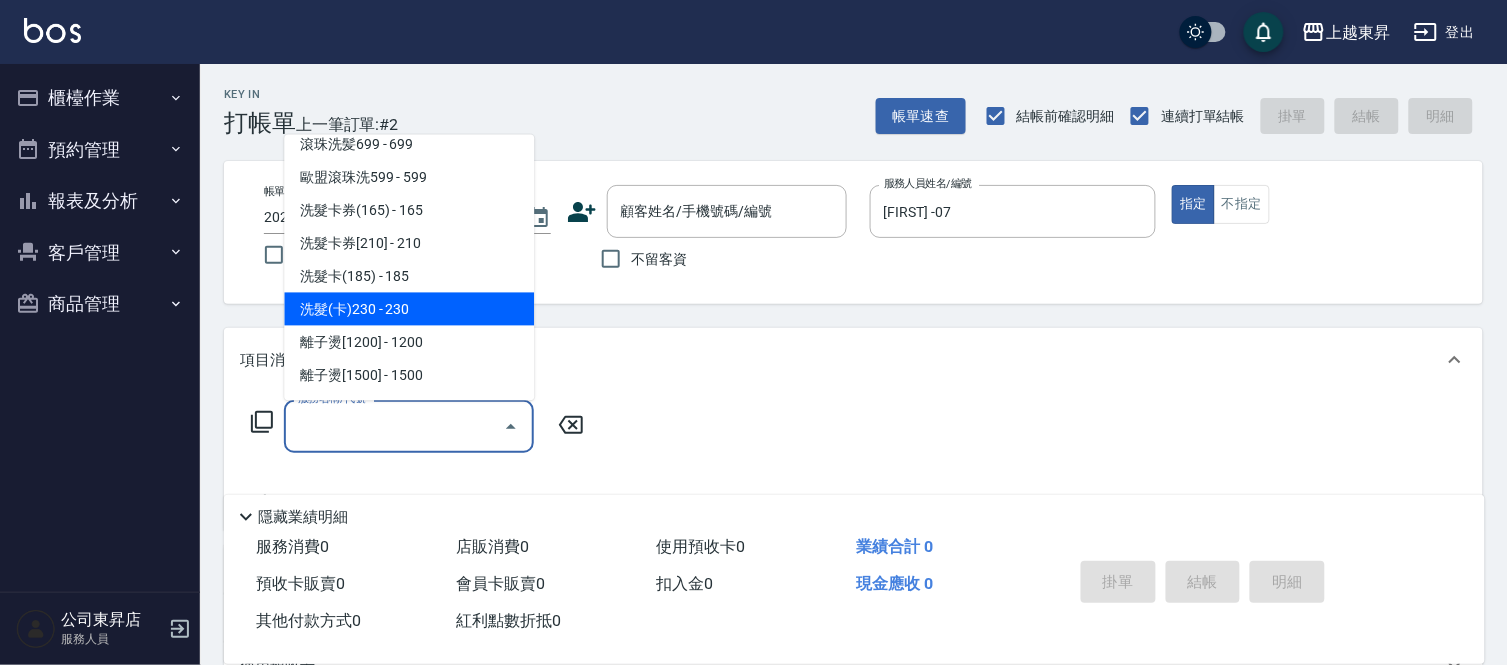 click on "洗髮(卡)230 - 230" at bounding box center (409, 309) 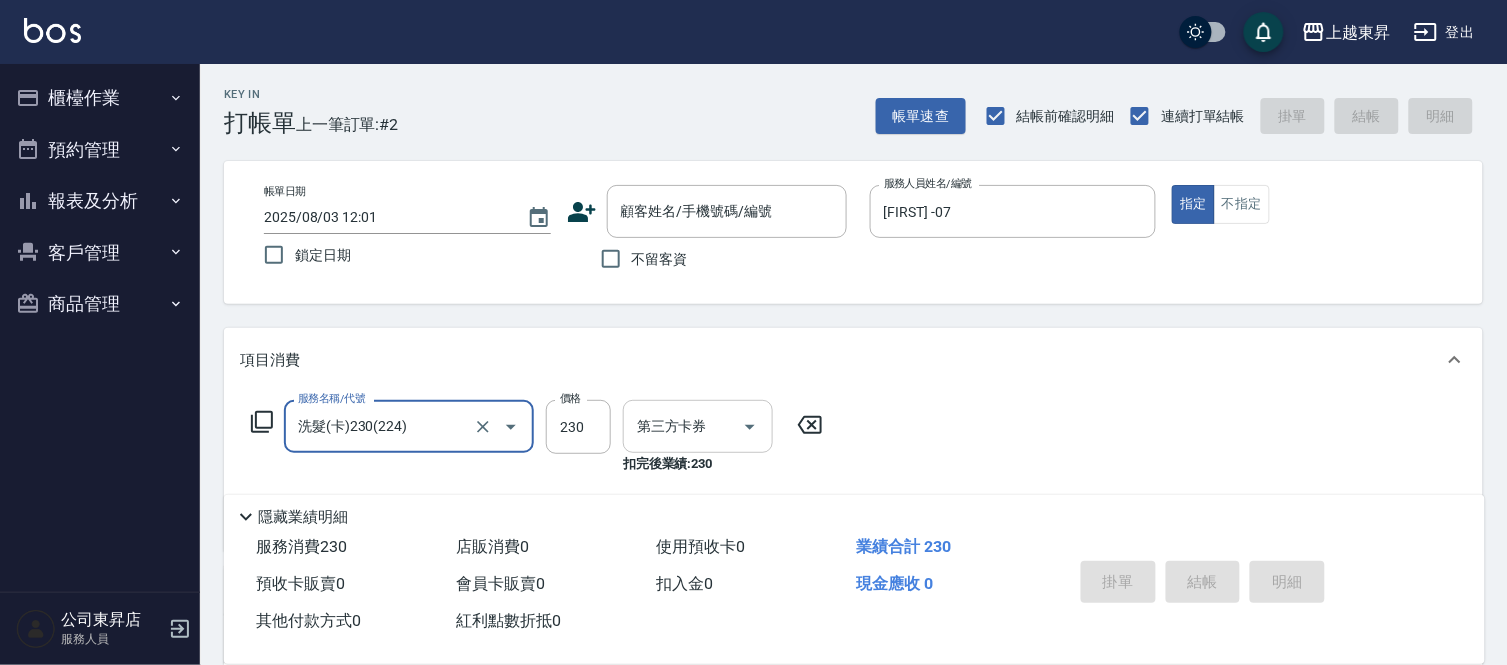 type on "舊有卡券" 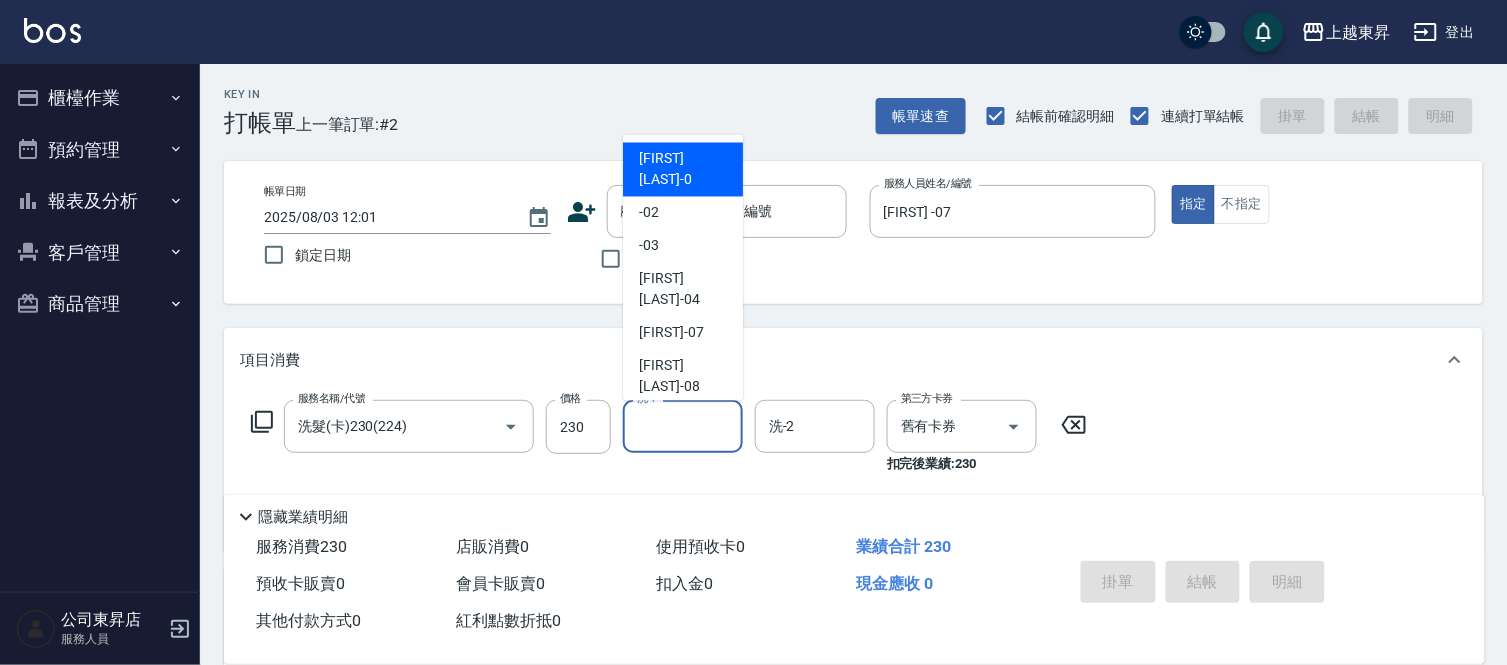click on "洗-1" at bounding box center [683, 426] 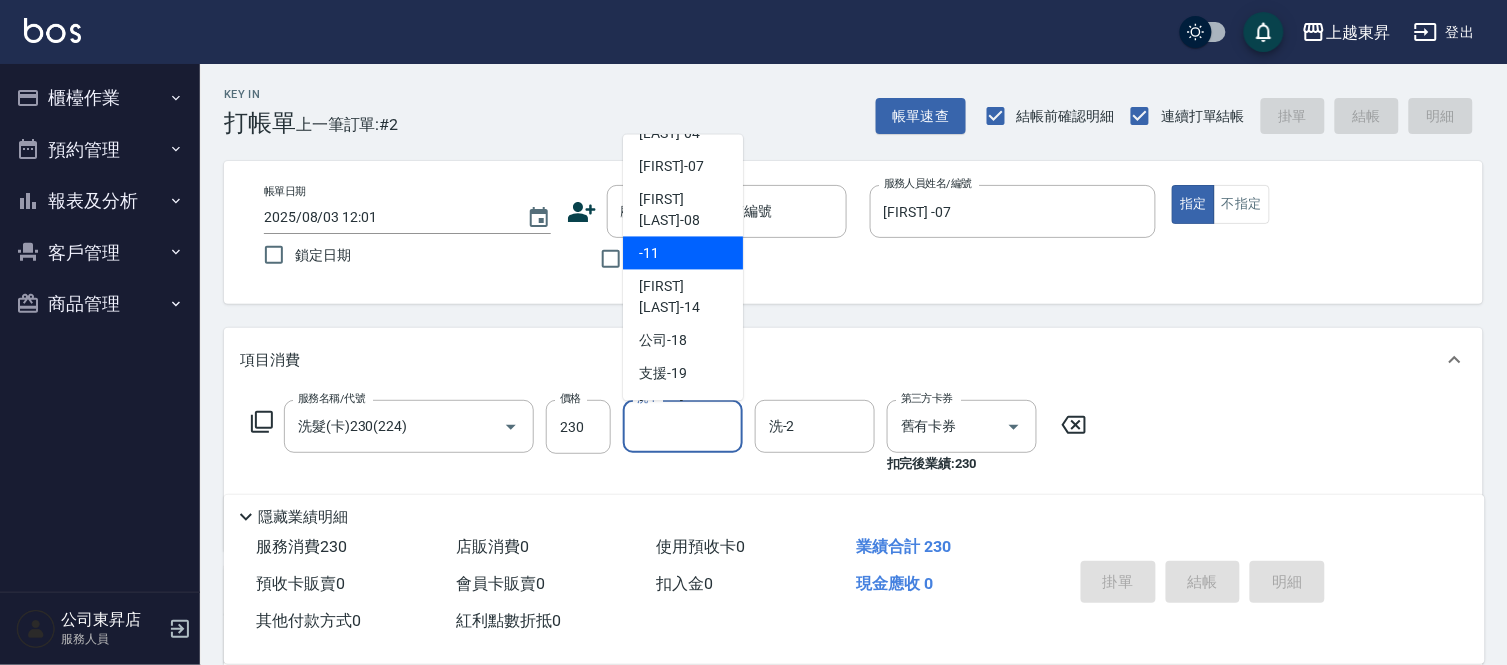 scroll, scrollTop: 222, scrollLeft: 0, axis: vertical 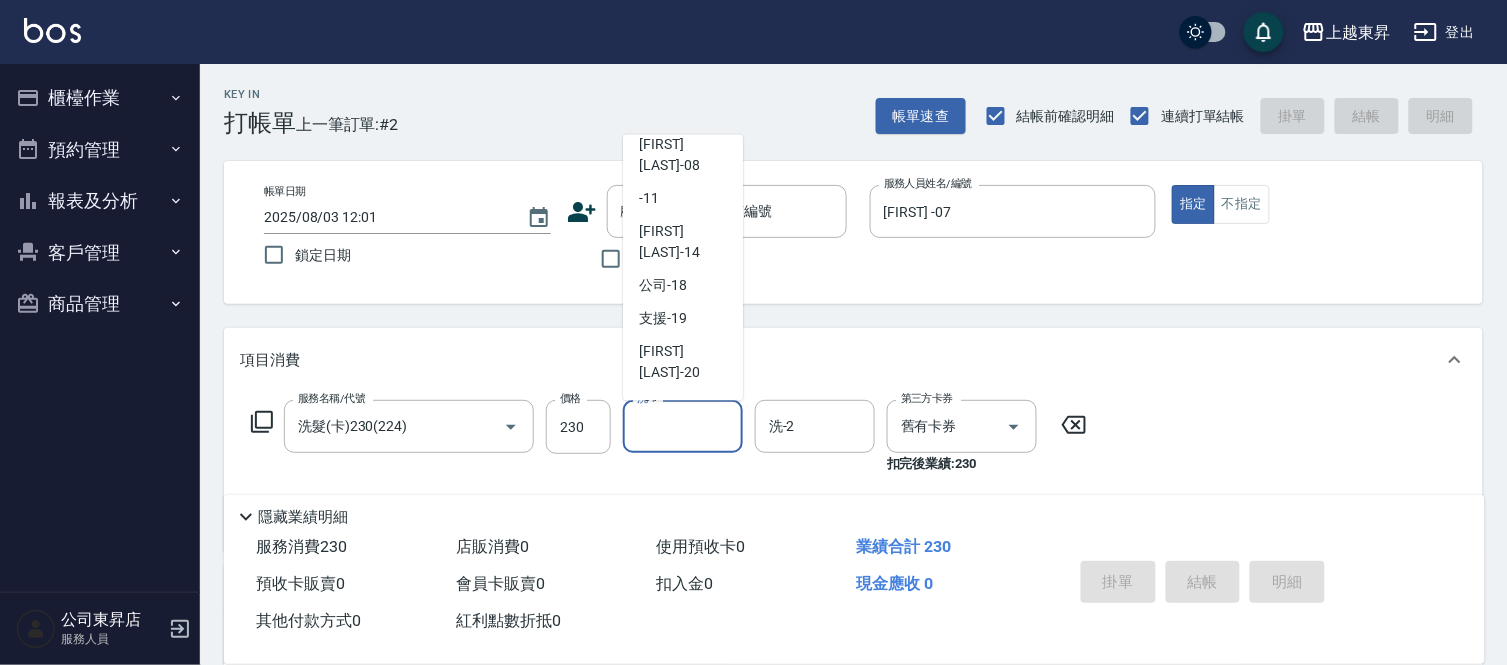 drag, startPoint x: 684, startPoint y: 327, endPoint x: 666, endPoint y: 334, distance: 19.313208 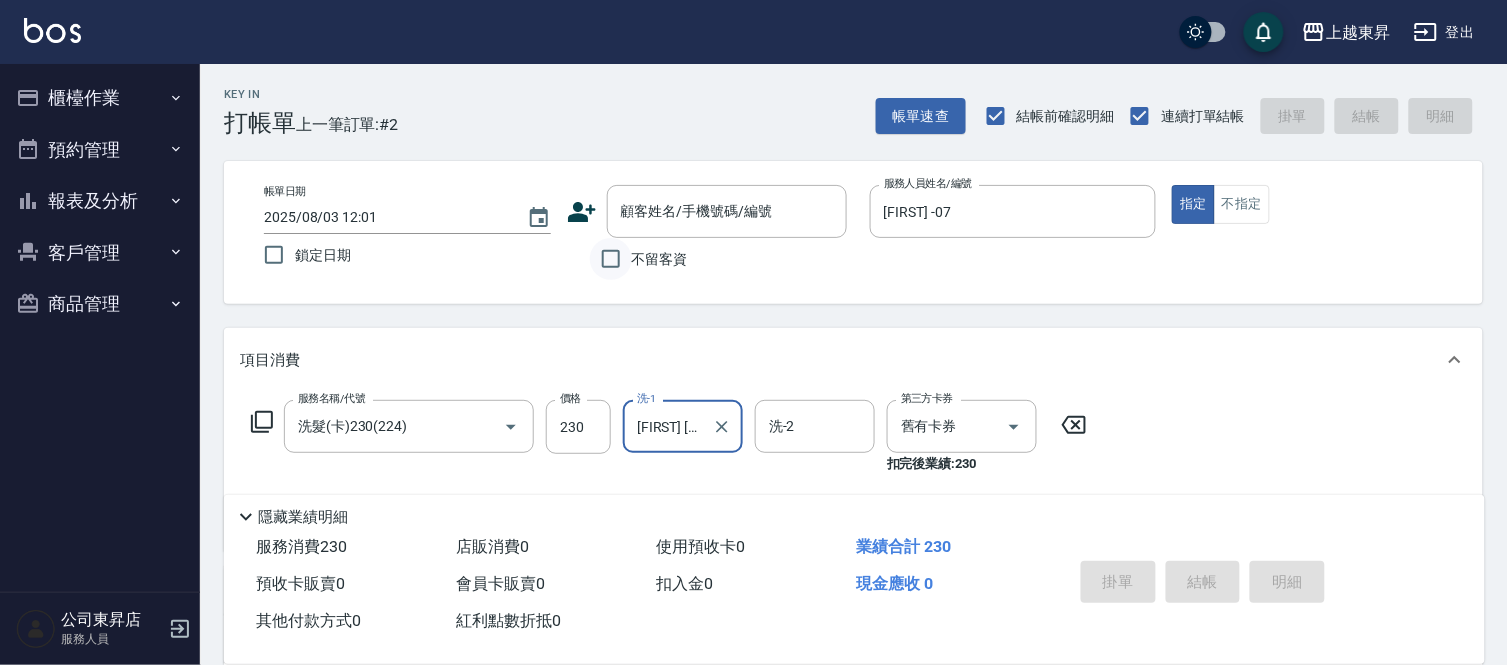 click on "不留客資" at bounding box center (611, 259) 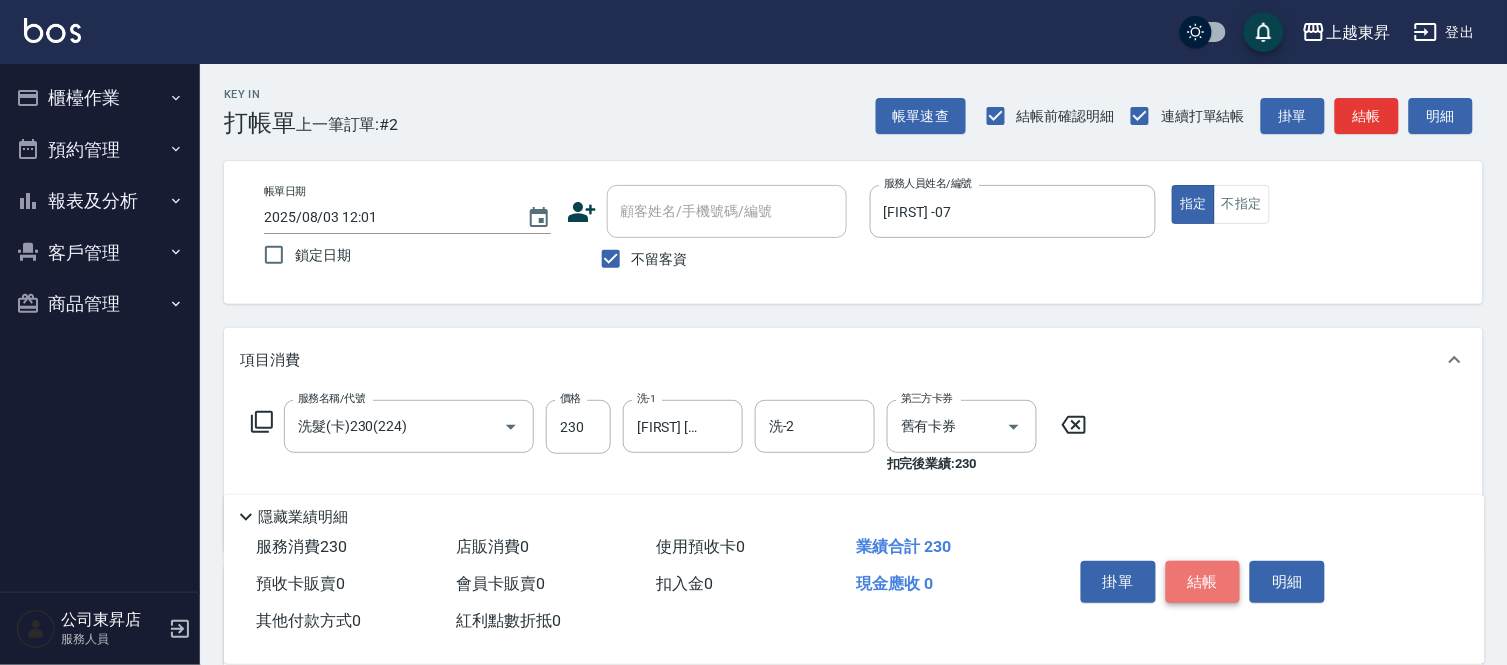 click on "結帳" at bounding box center [1203, 582] 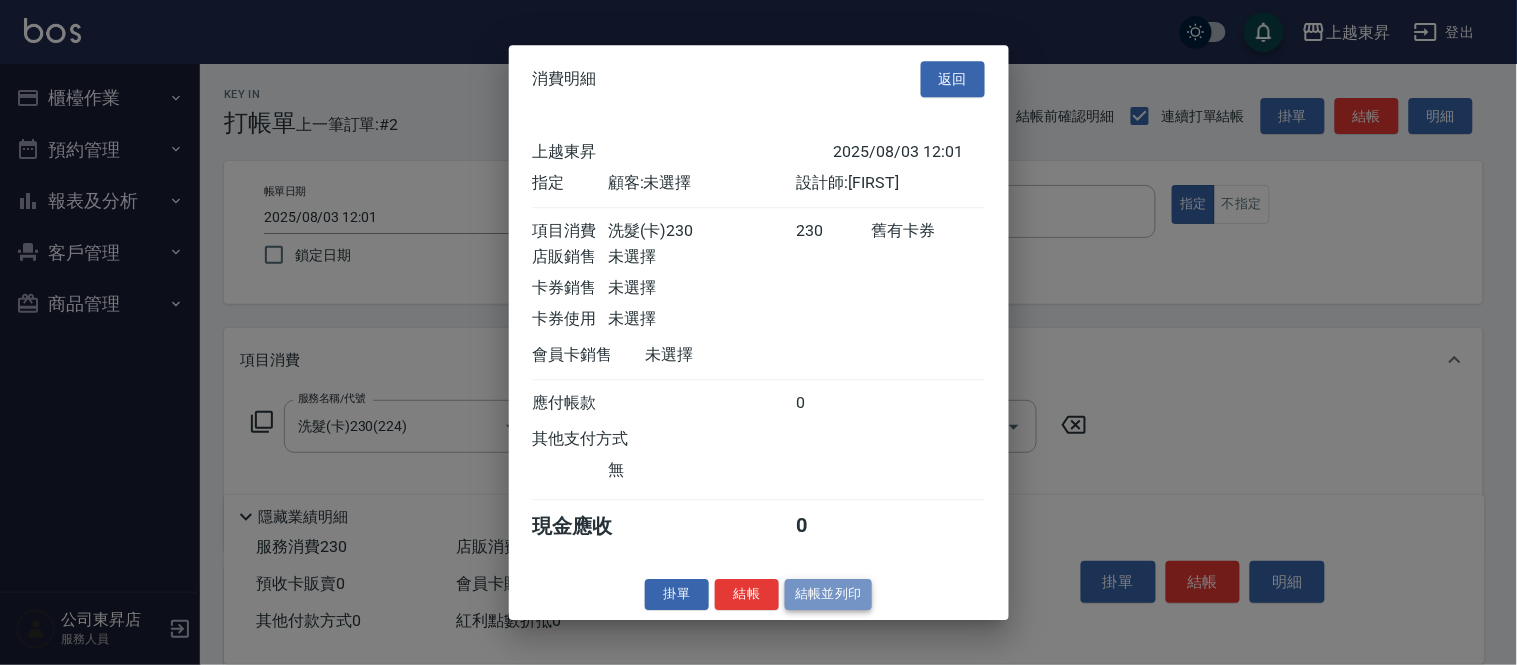 click on "結帳並列印" at bounding box center (828, 594) 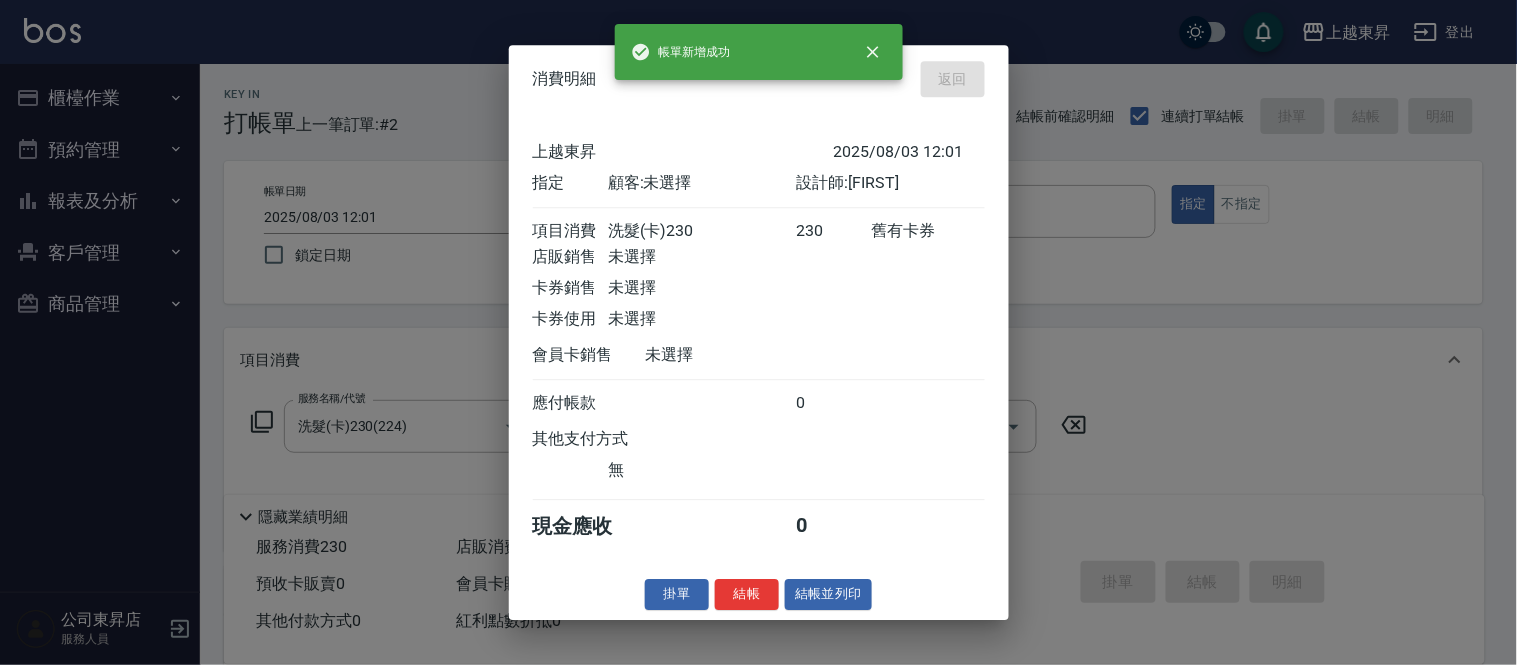 type on "2025/08/03 12:02" 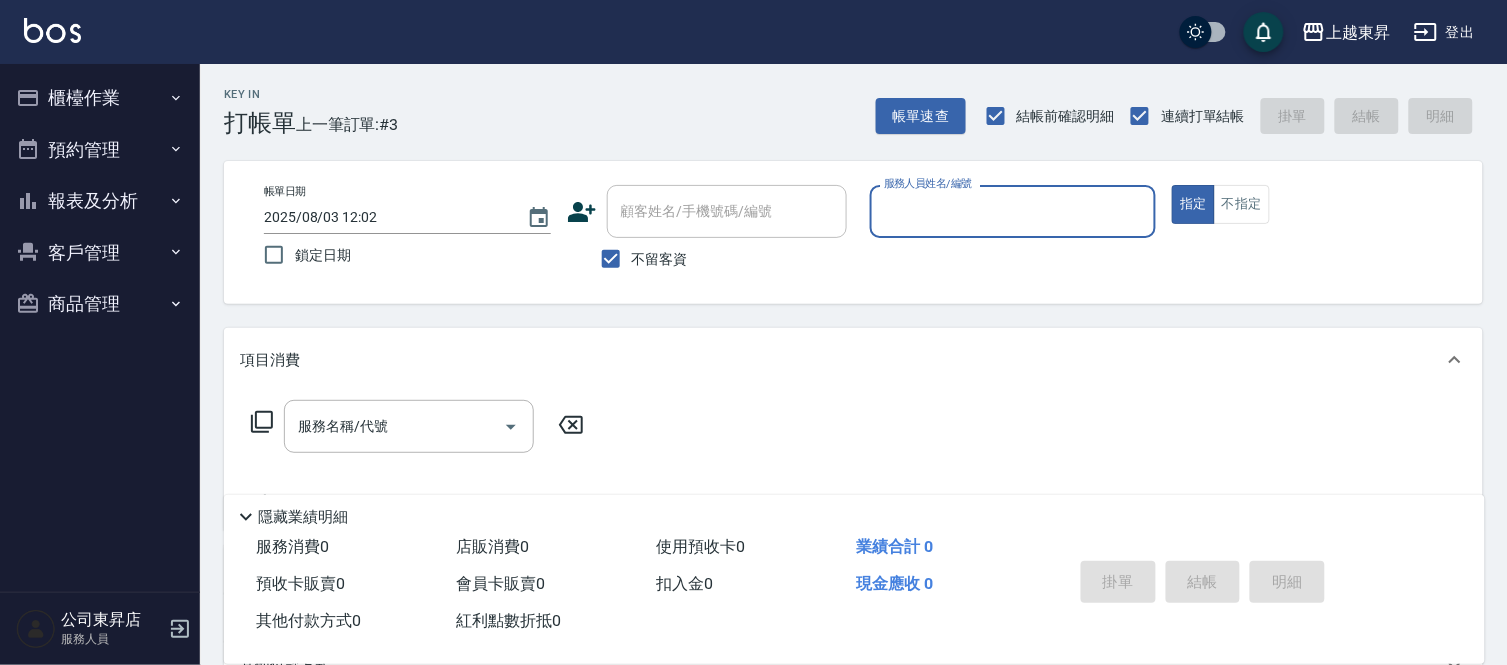 click on "服務人員姓名/編號" at bounding box center (1013, 211) 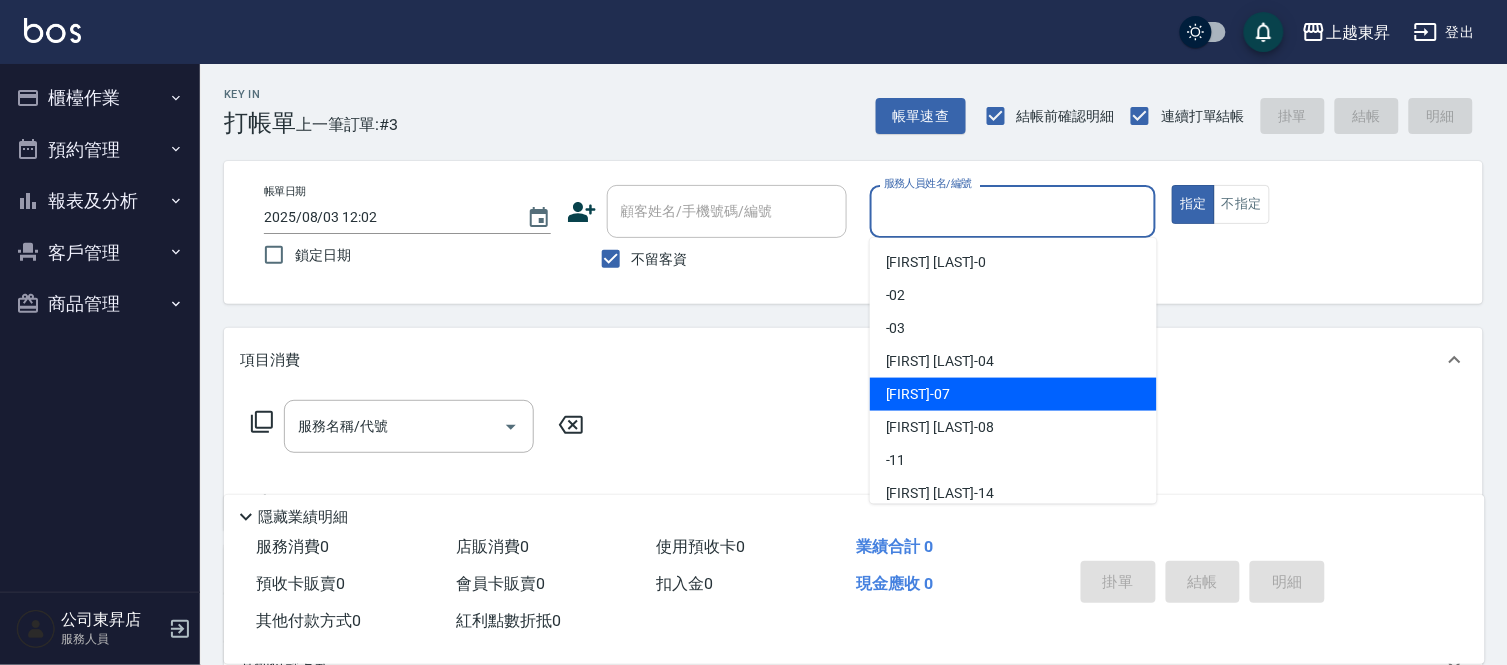 click on "[FIRST] -07" at bounding box center (918, 394) 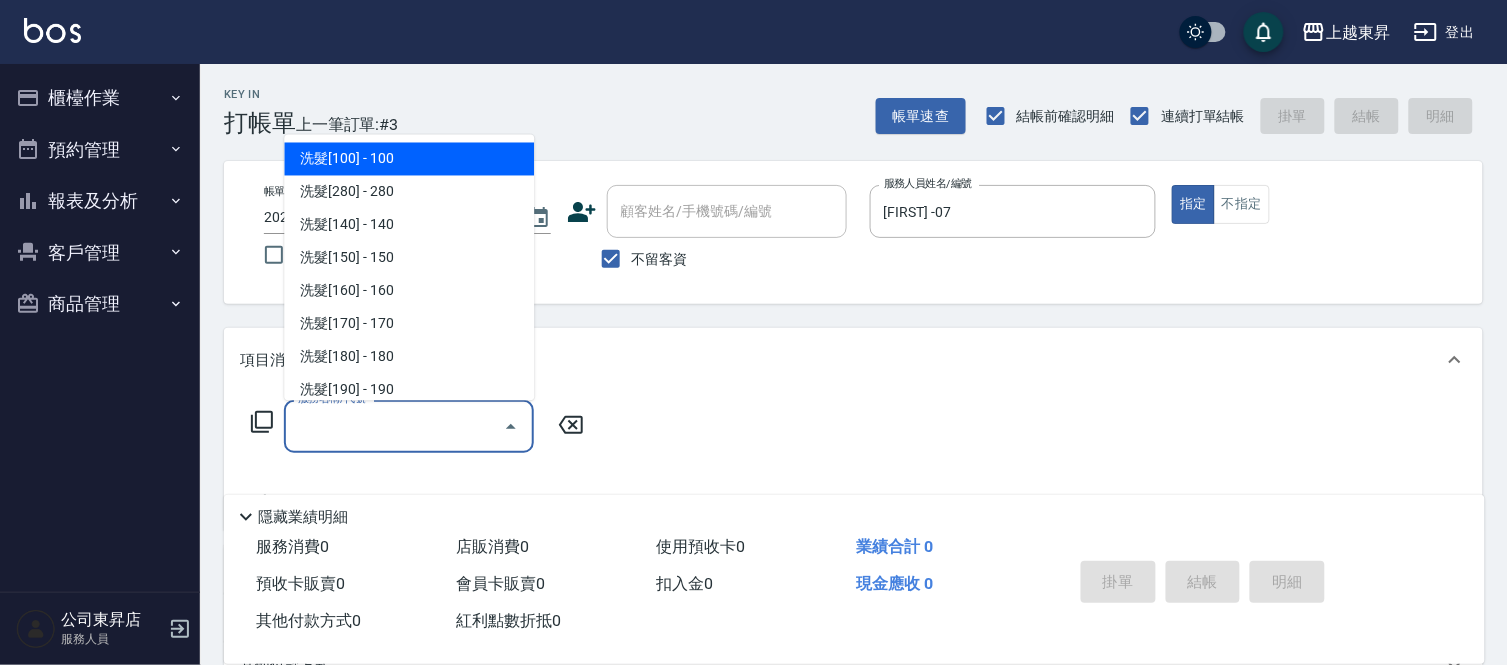 click on "服務名稱/代號" at bounding box center (394, 426) 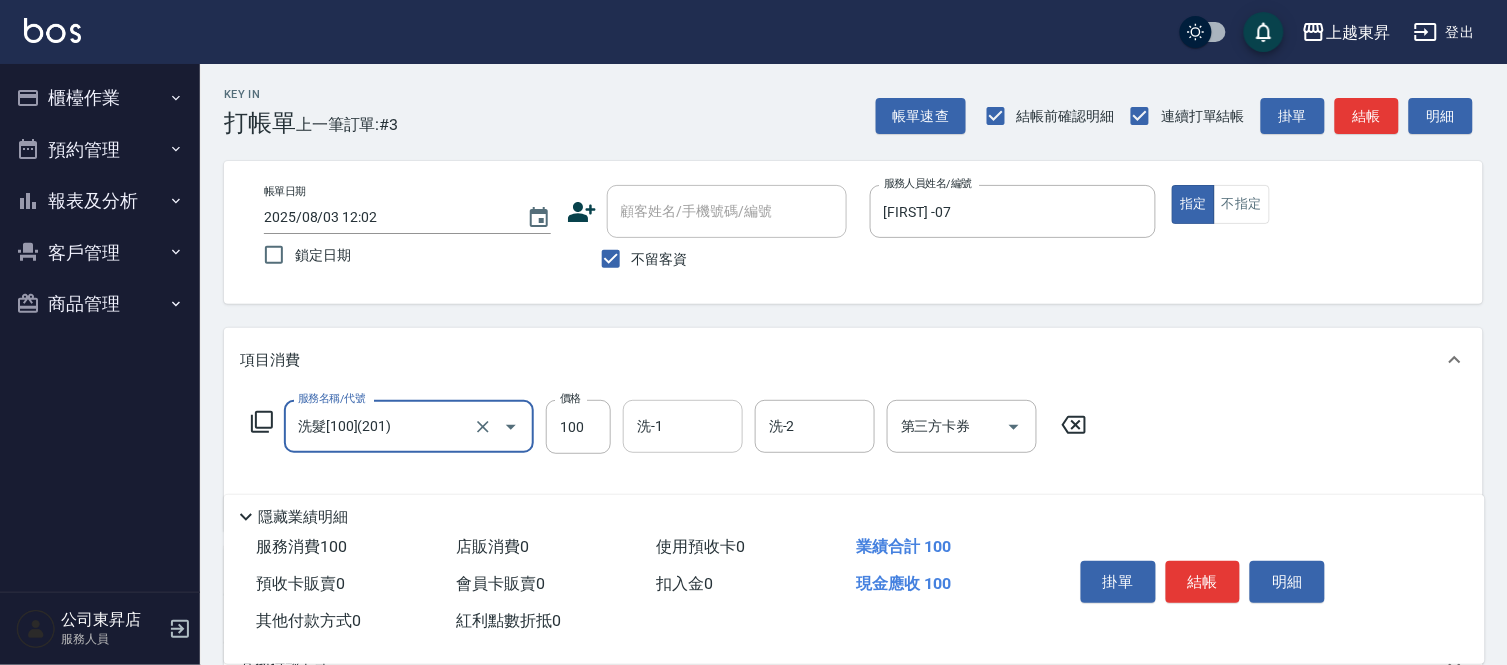 click on "洗-1" at bounding box center (683, 426) 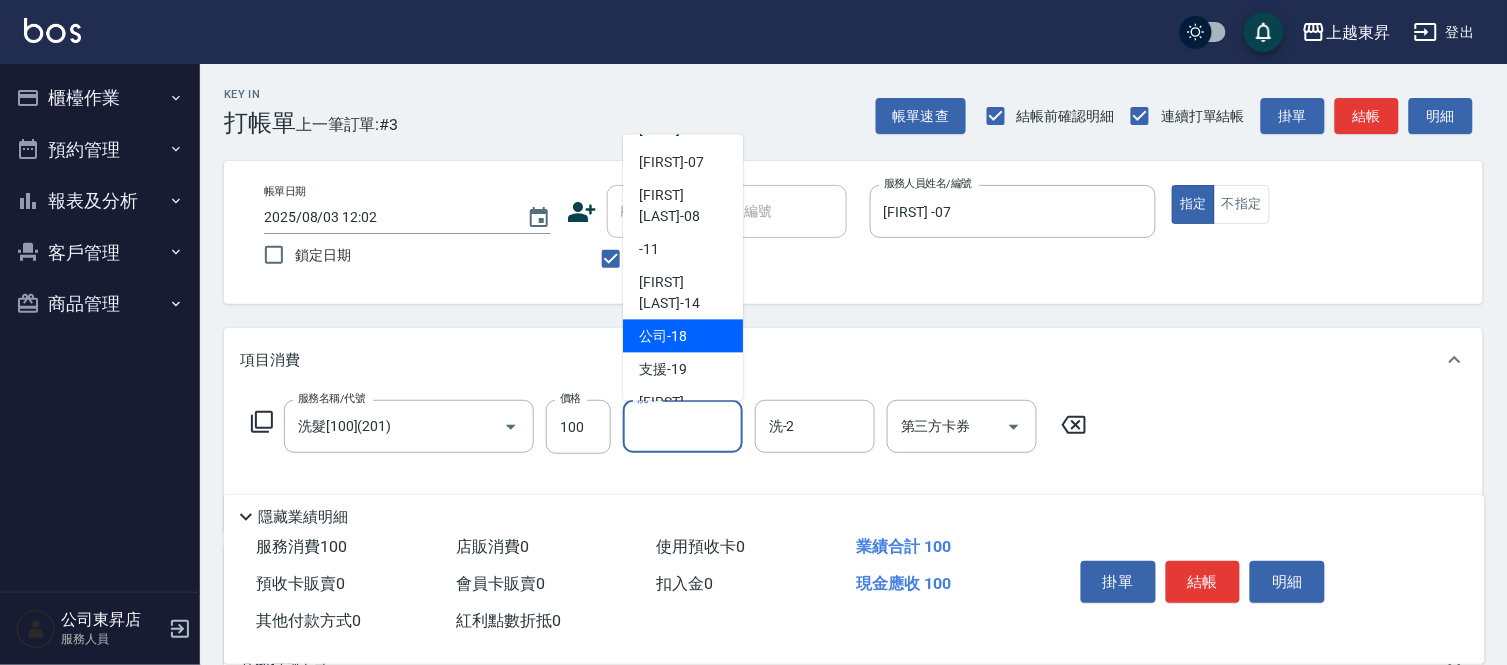 scroll, scrollTop: 222, scrollLeft: 0, axis: vertical 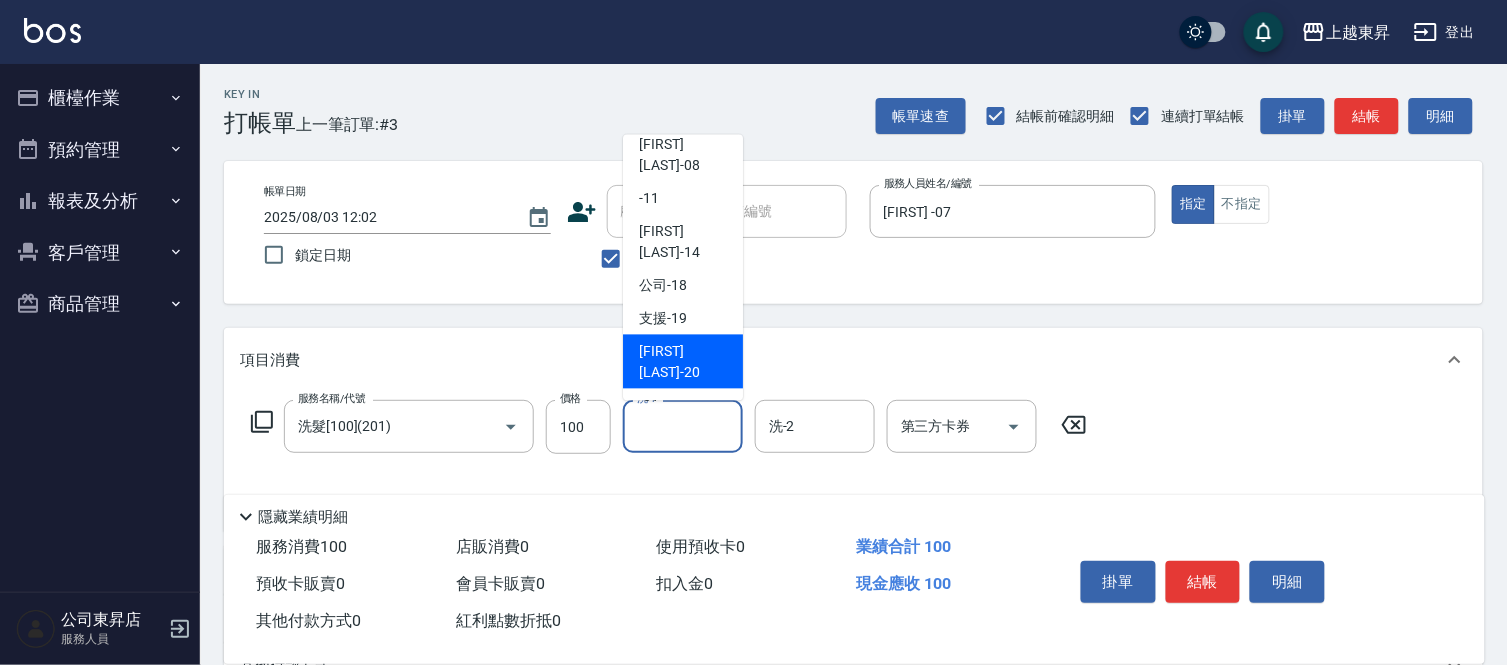 click on "[FIRST] [LAST]-[AGE]" at bounding box center (683, 362) 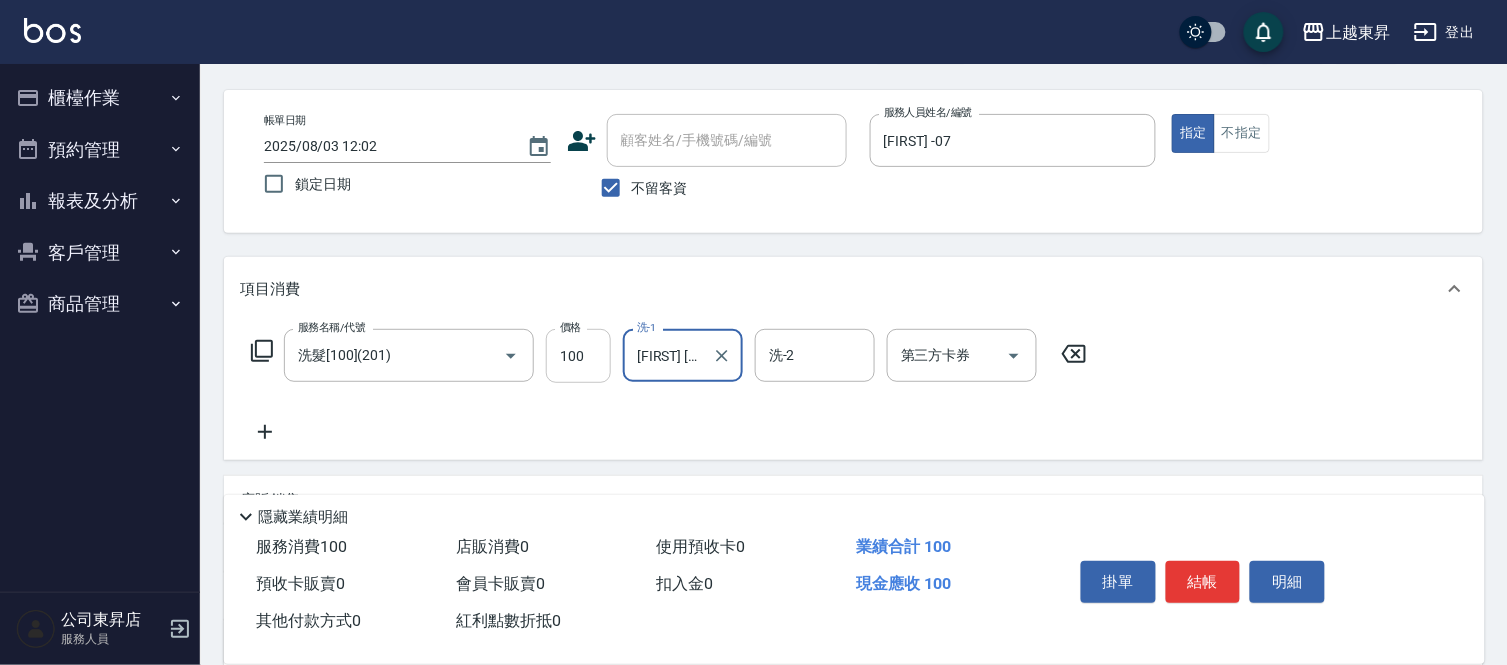 scroll, scrollTop: 111, scrollLeft: 0, axis: vertical 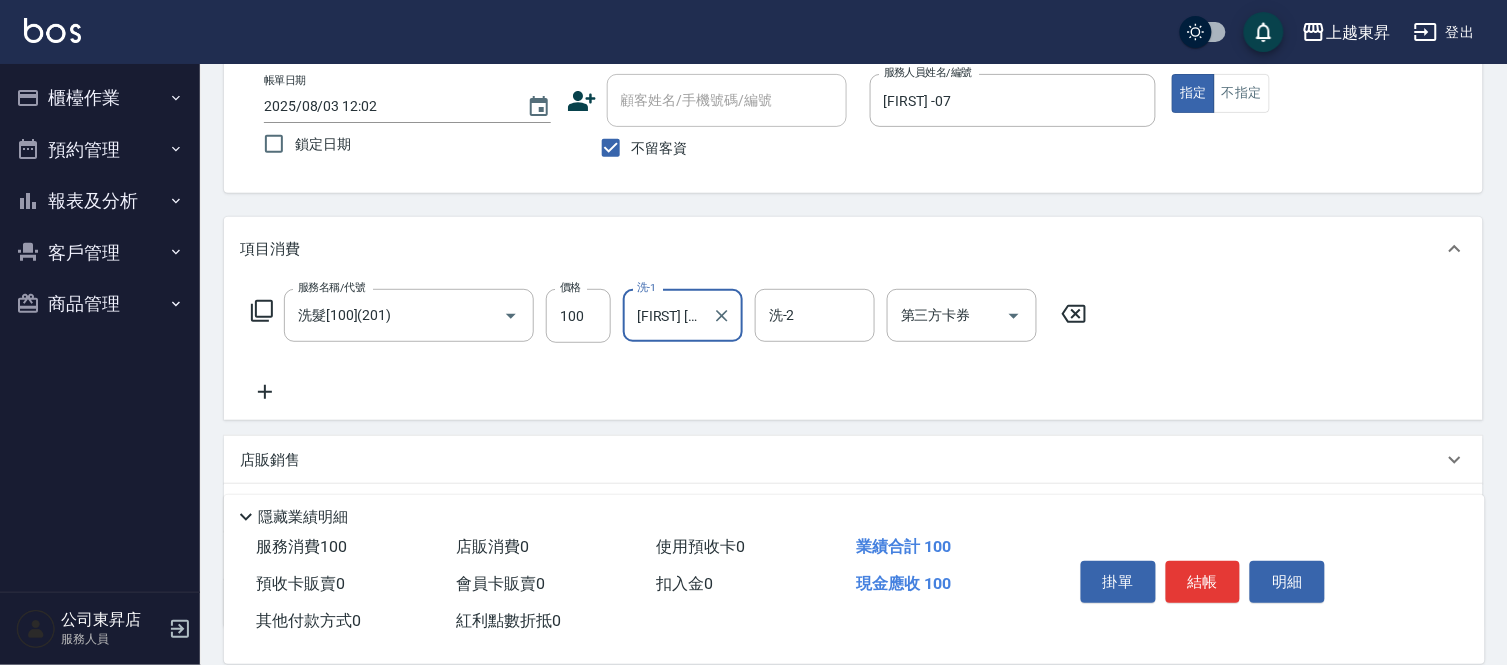 click 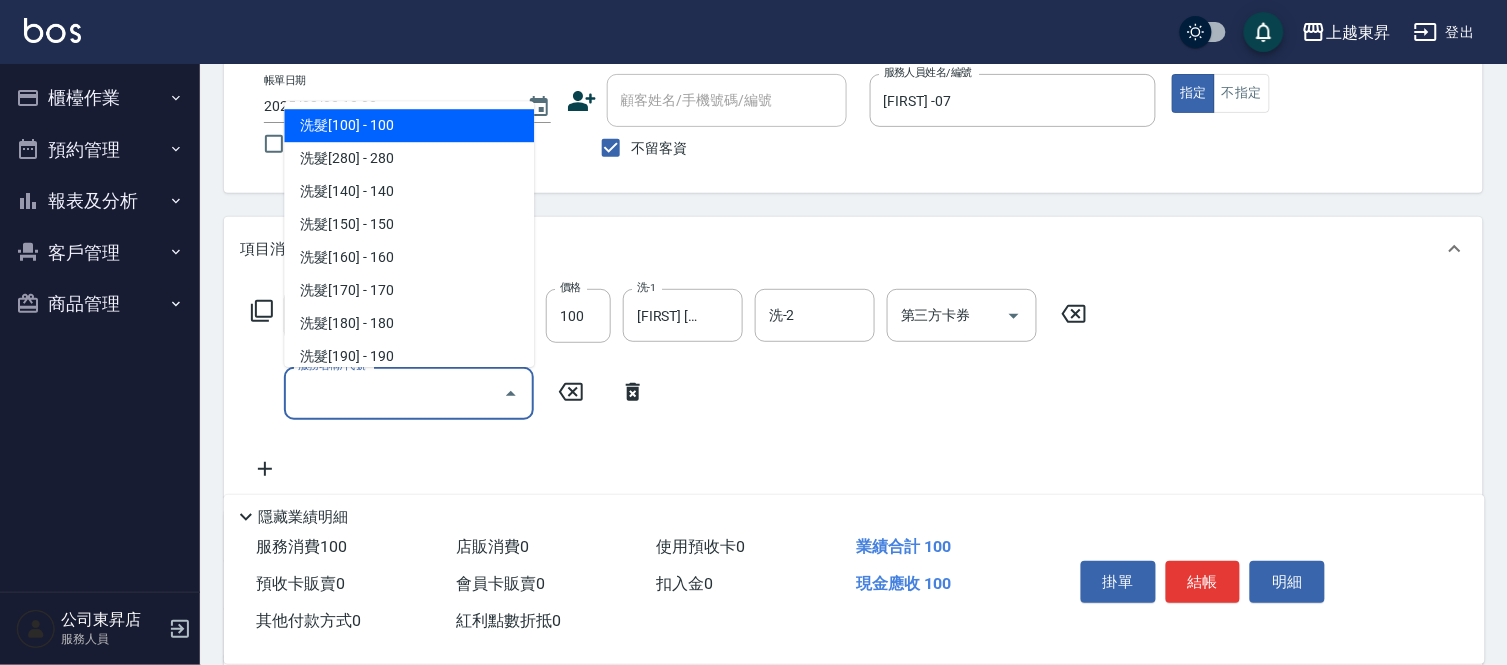 click on "服務名稱/代號" at bounding box center [394, 393] 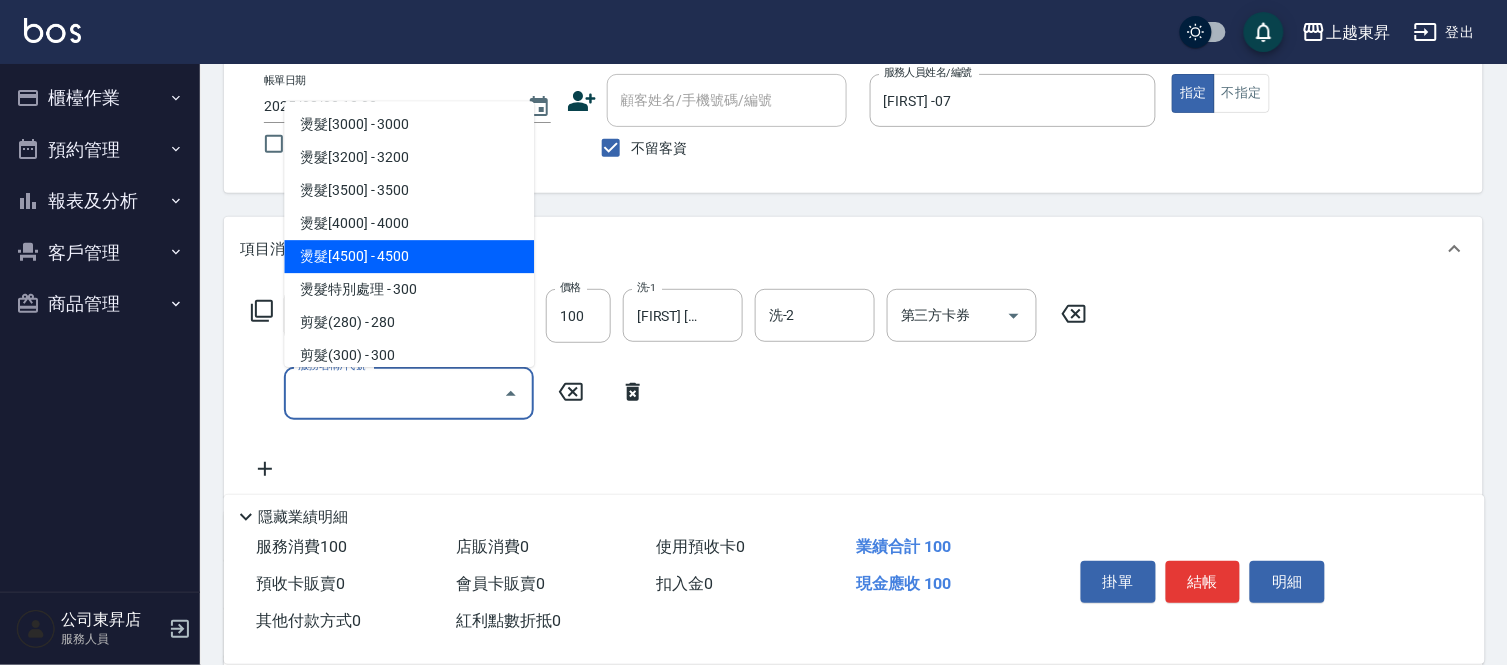 scroll, scrollTop: 1333, scrollLeft: 0, axis: vertical 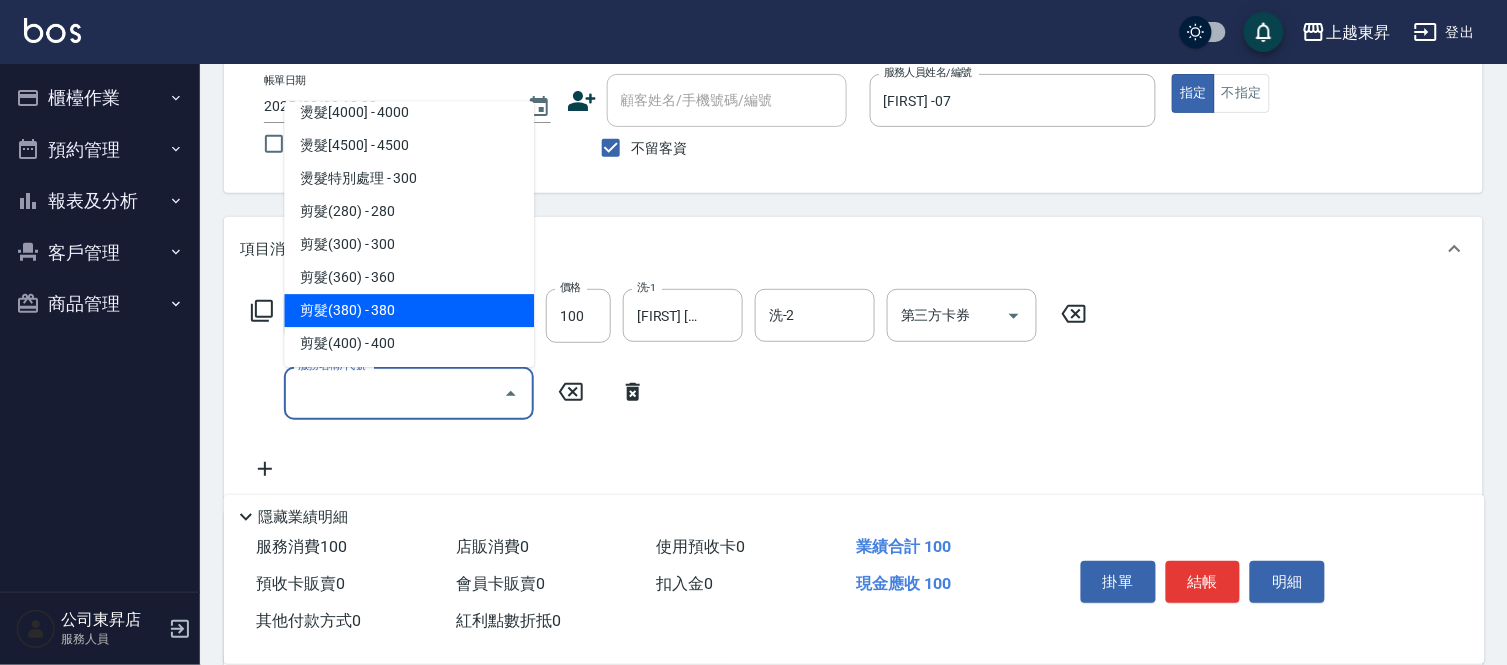 click on "剪髮(380) - 380" at bounding box center (409, 310) 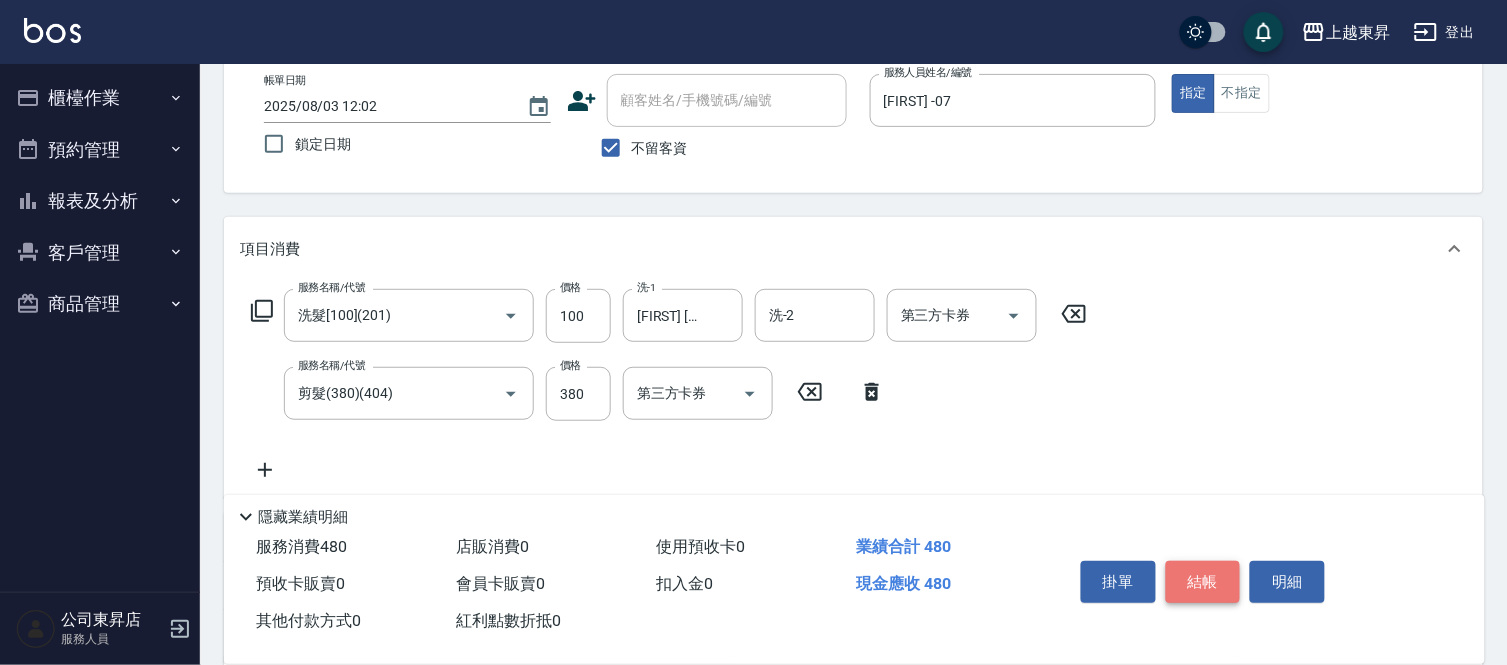 click on "結帳" at bounding box center (1203, 582) 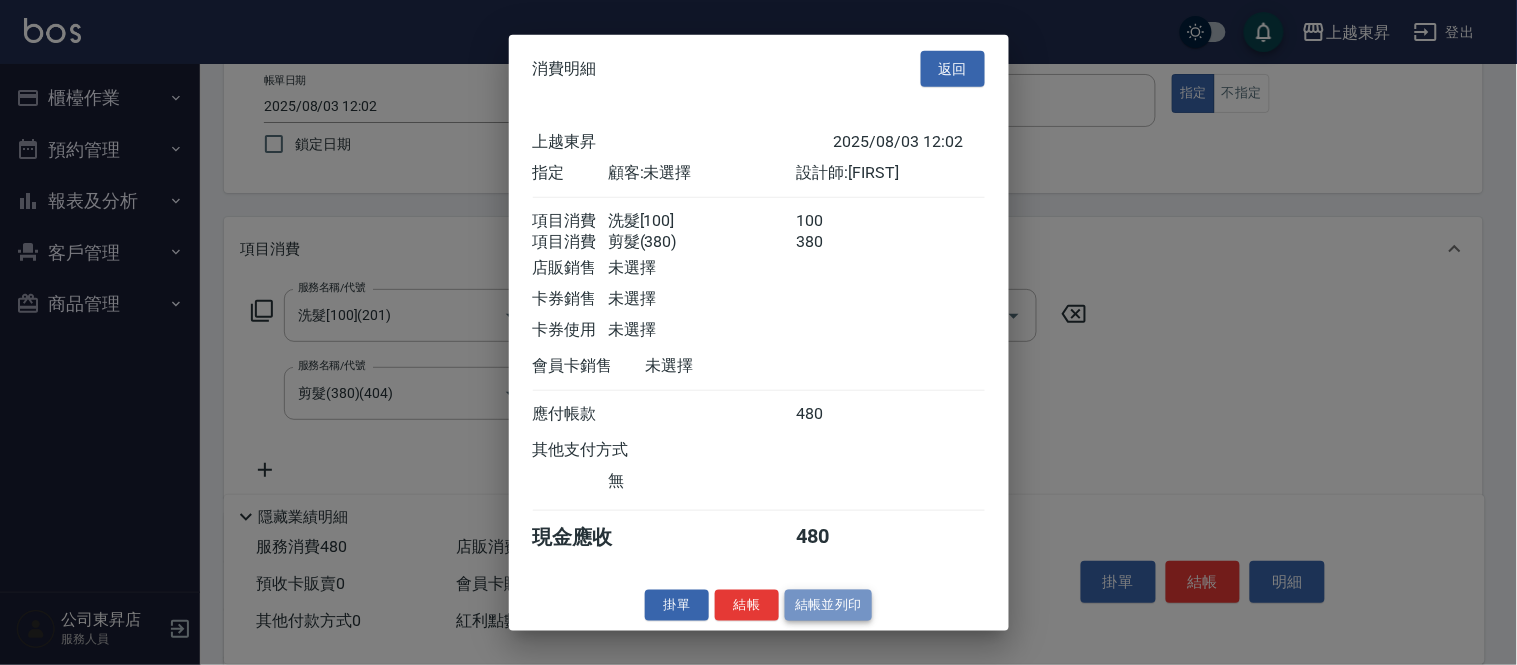 click on "結帳並列印" at bounding box center [828, 605] 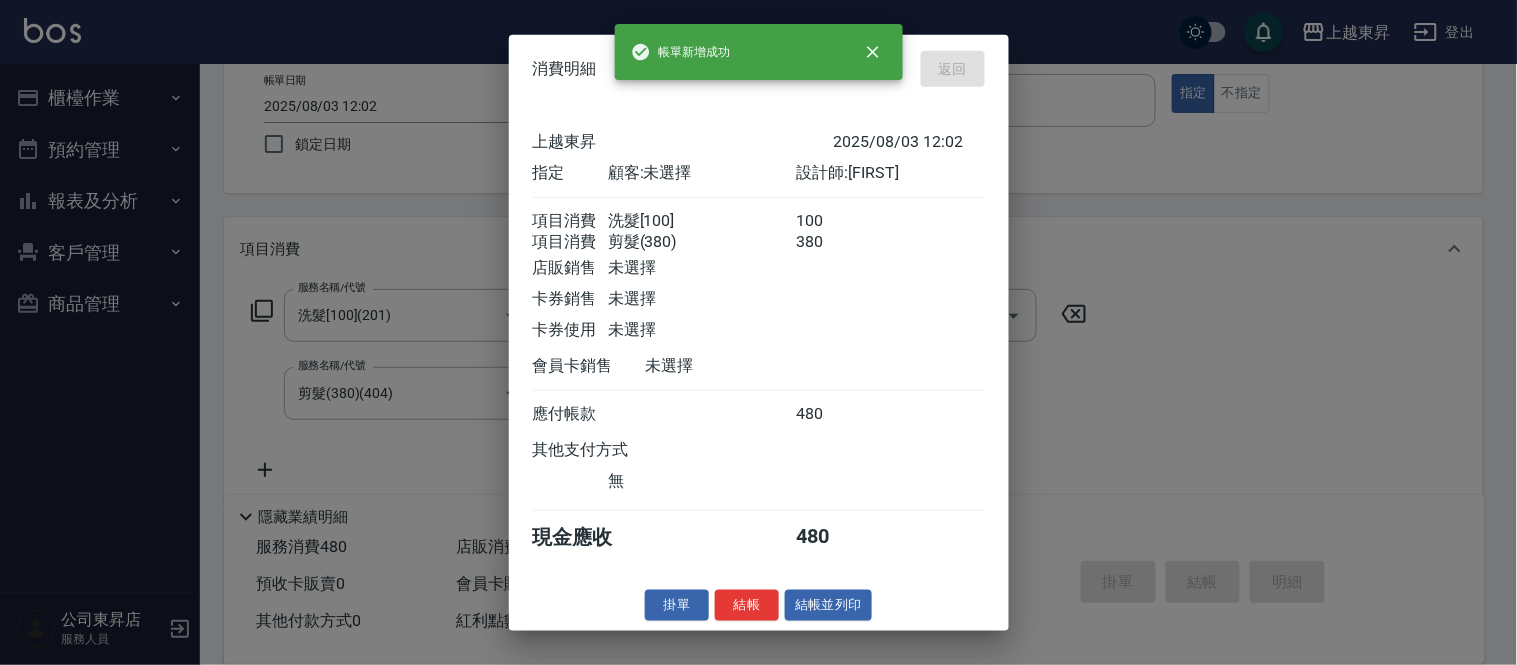 type 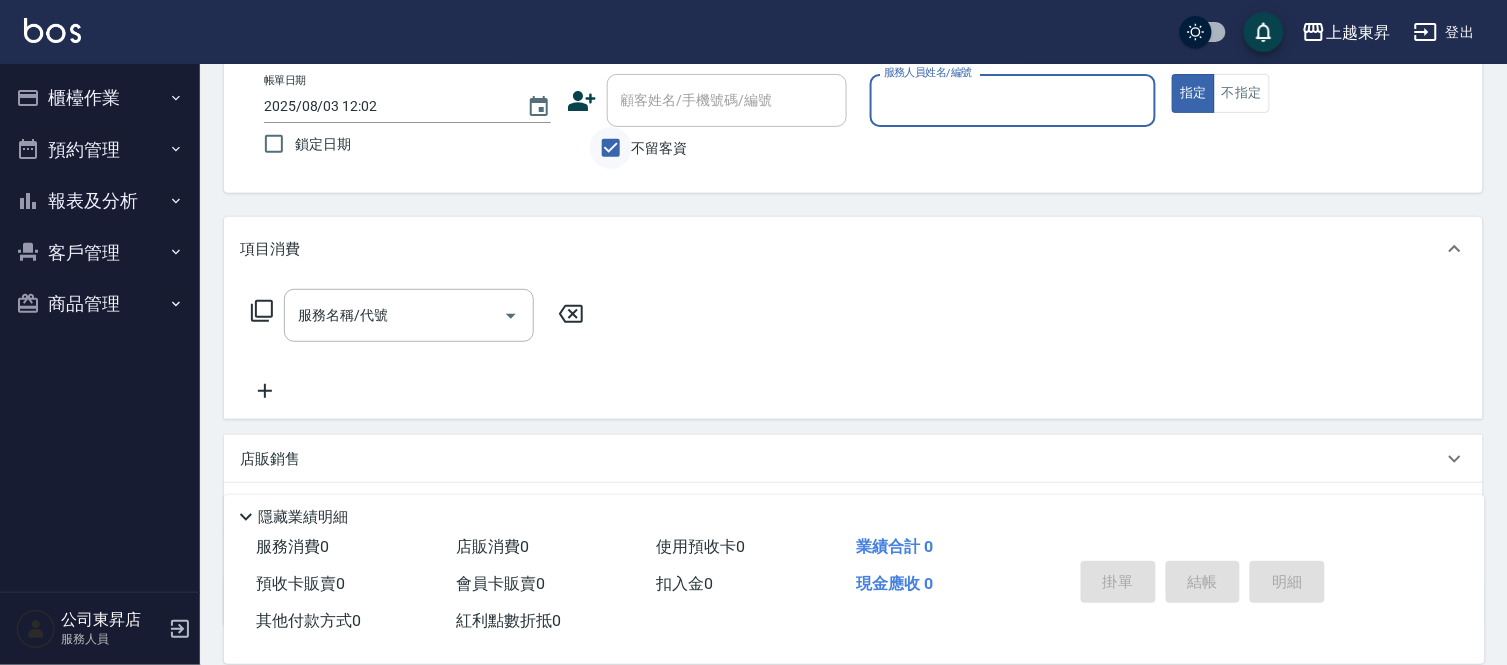 click on "不留客資" at bounding box center (611, 148) 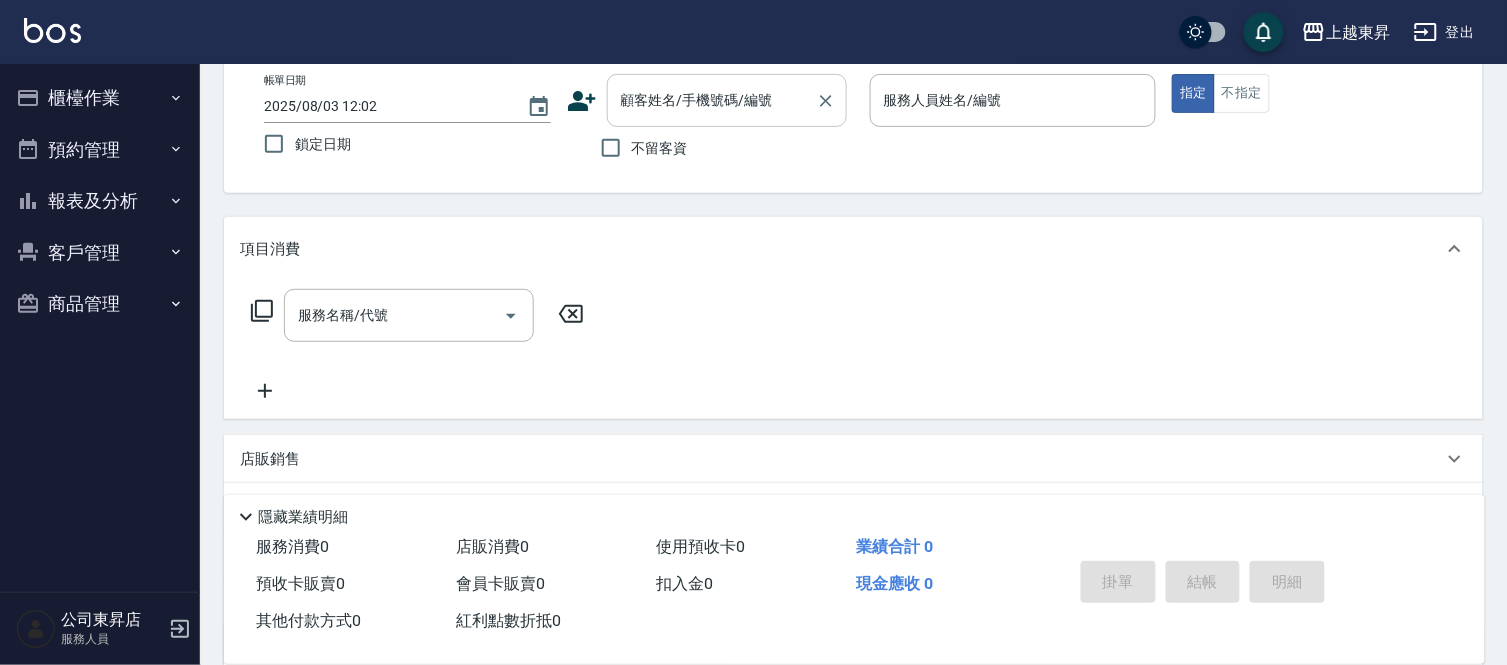 click on "顧客姓名/手機號碼/編號 顧客姓名/手機號碼/編號" at bounding box center [727, 100] 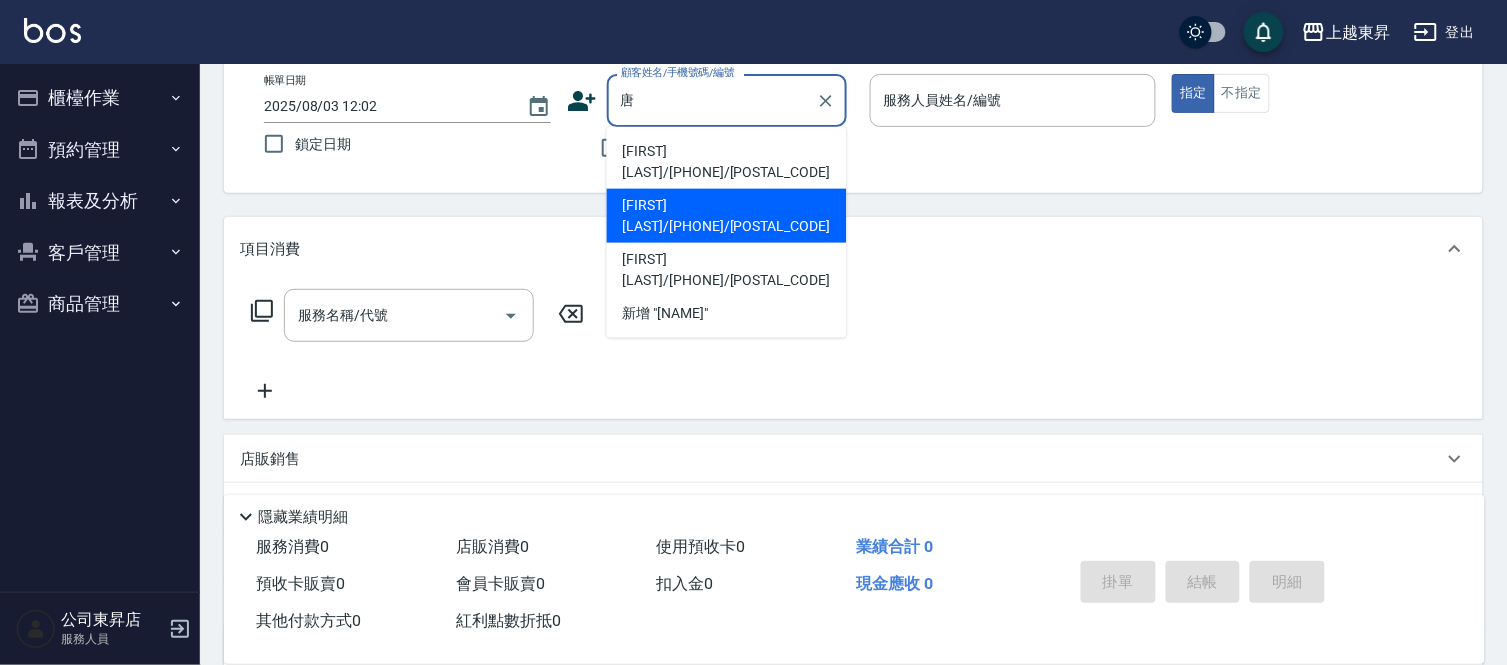 click on "[FIRST] [LAST]/[PHONE]/[POSTAL_CODE]" at bounding box center (727, 216) 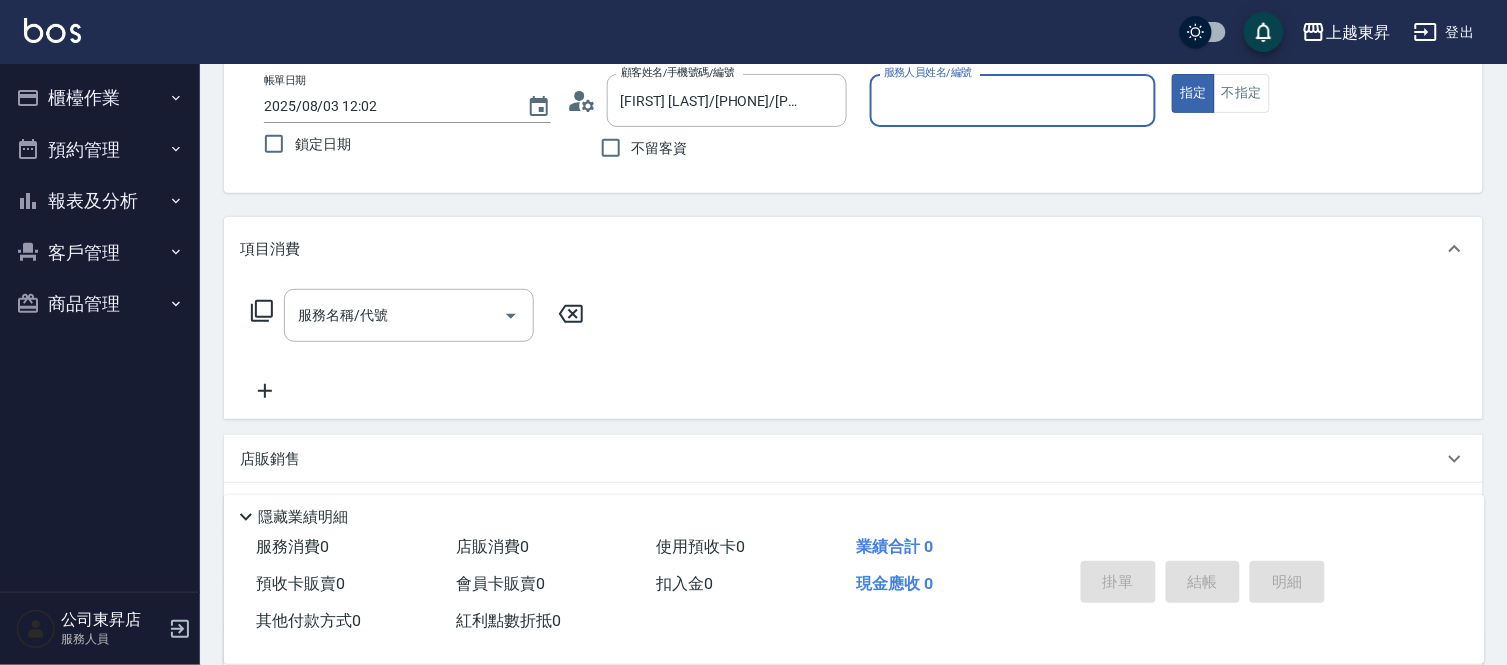 type on "[FIRST] -08" 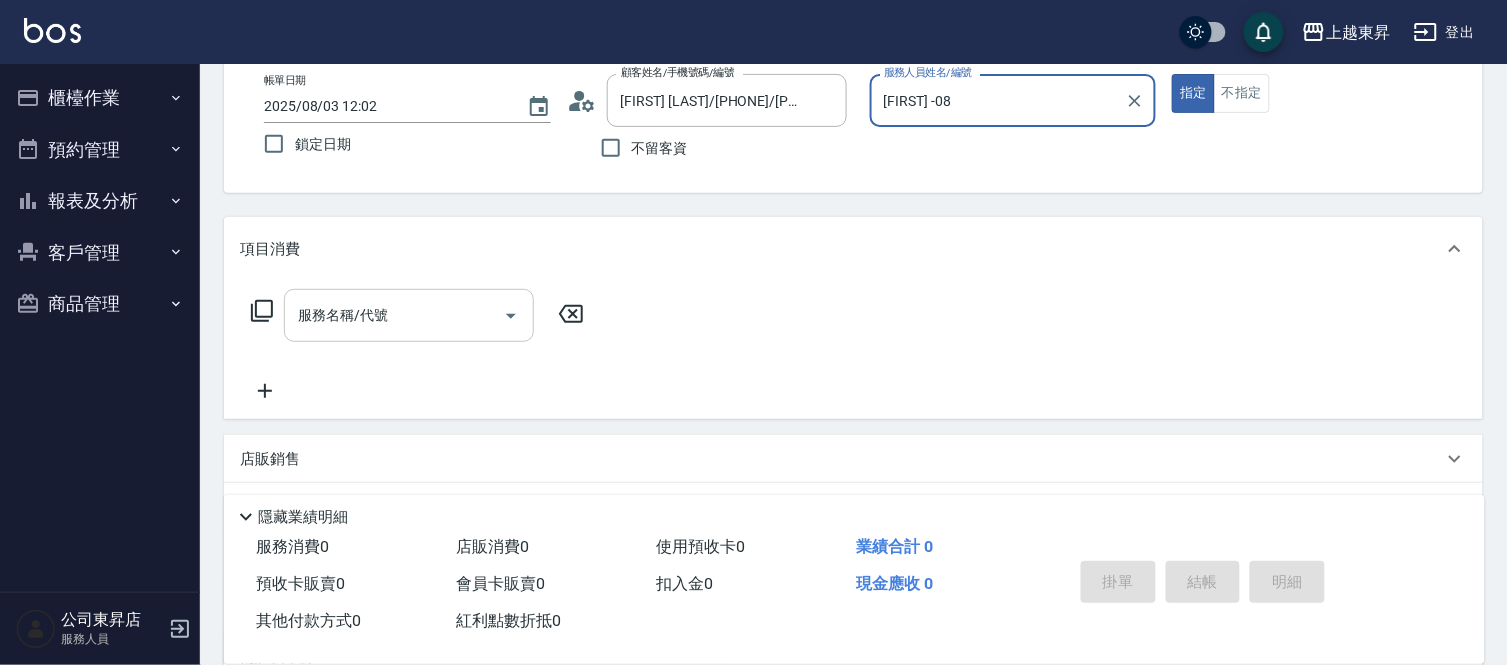 click on "服務名稱/代號" at bounding box center (394, 315) 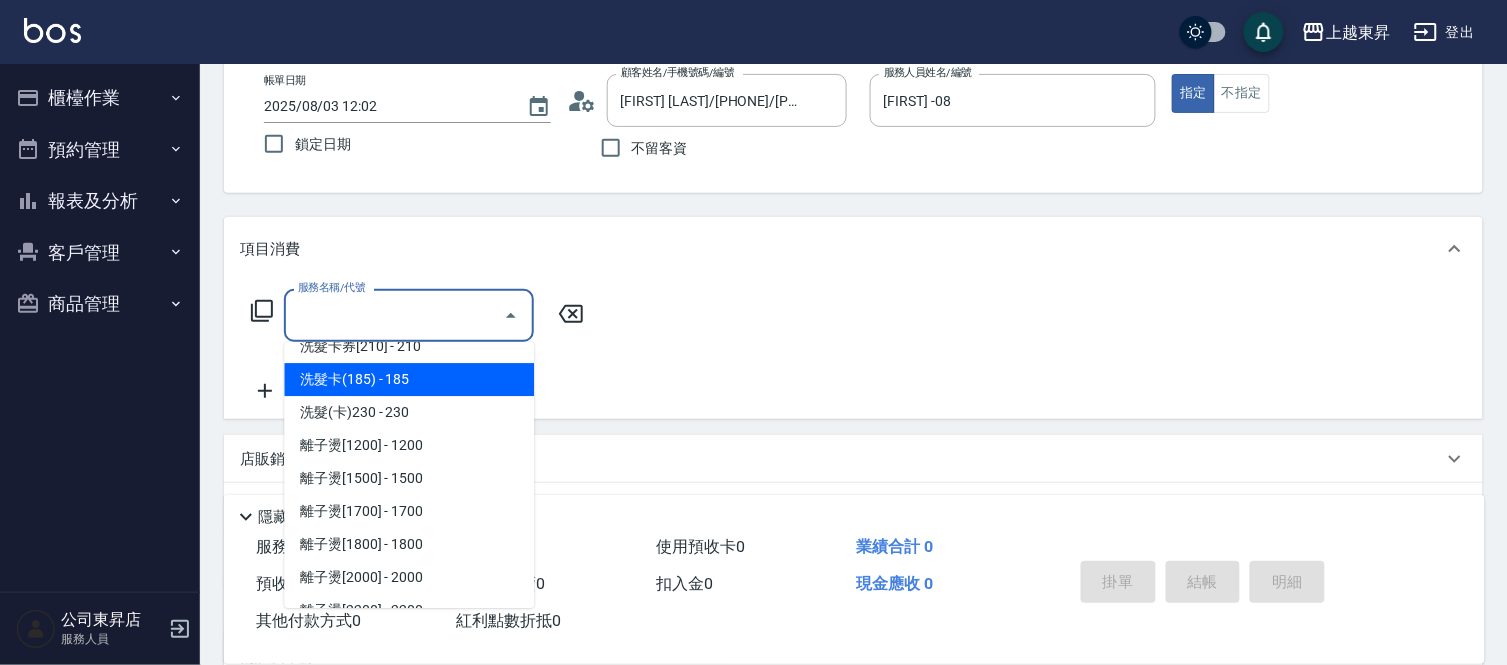 scroll, scrollTop: 555, scrollLeft: 0, axis: vertical 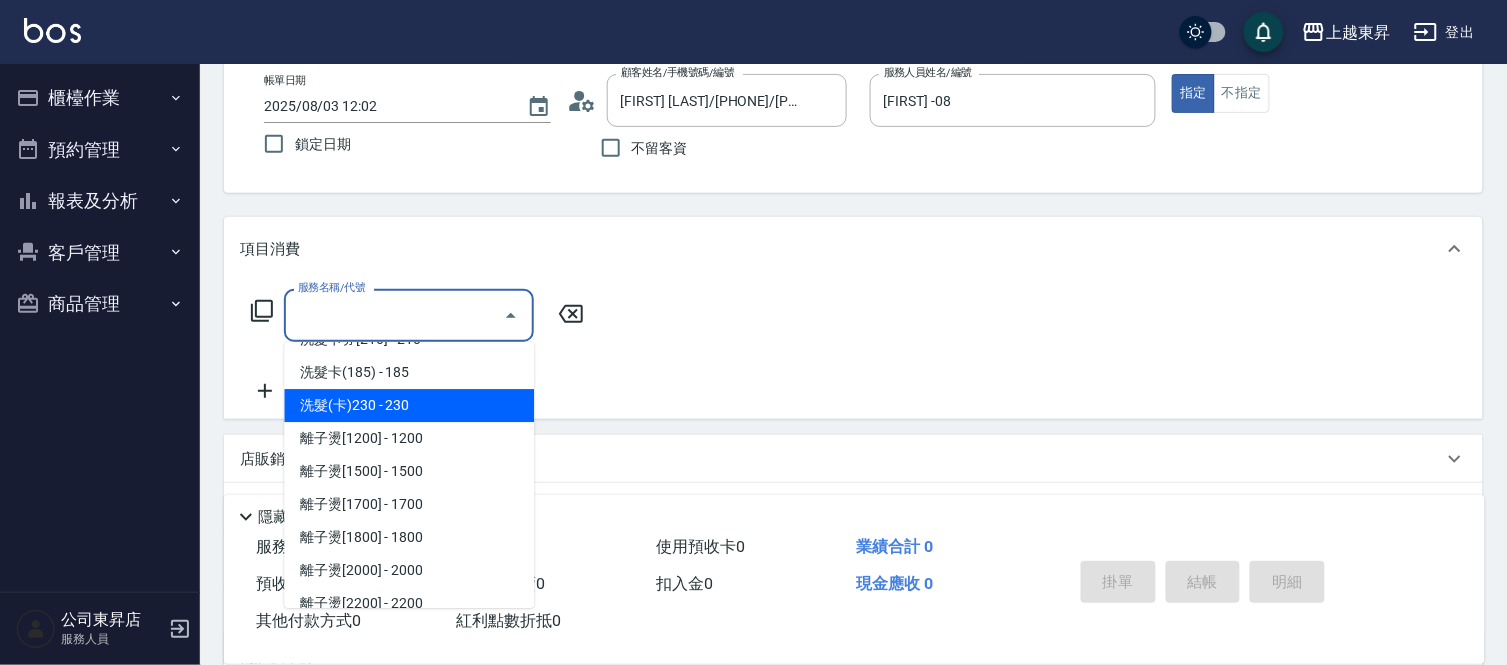 click on "洗髮(卡)230 - 230" at bounding box center (409, 405) 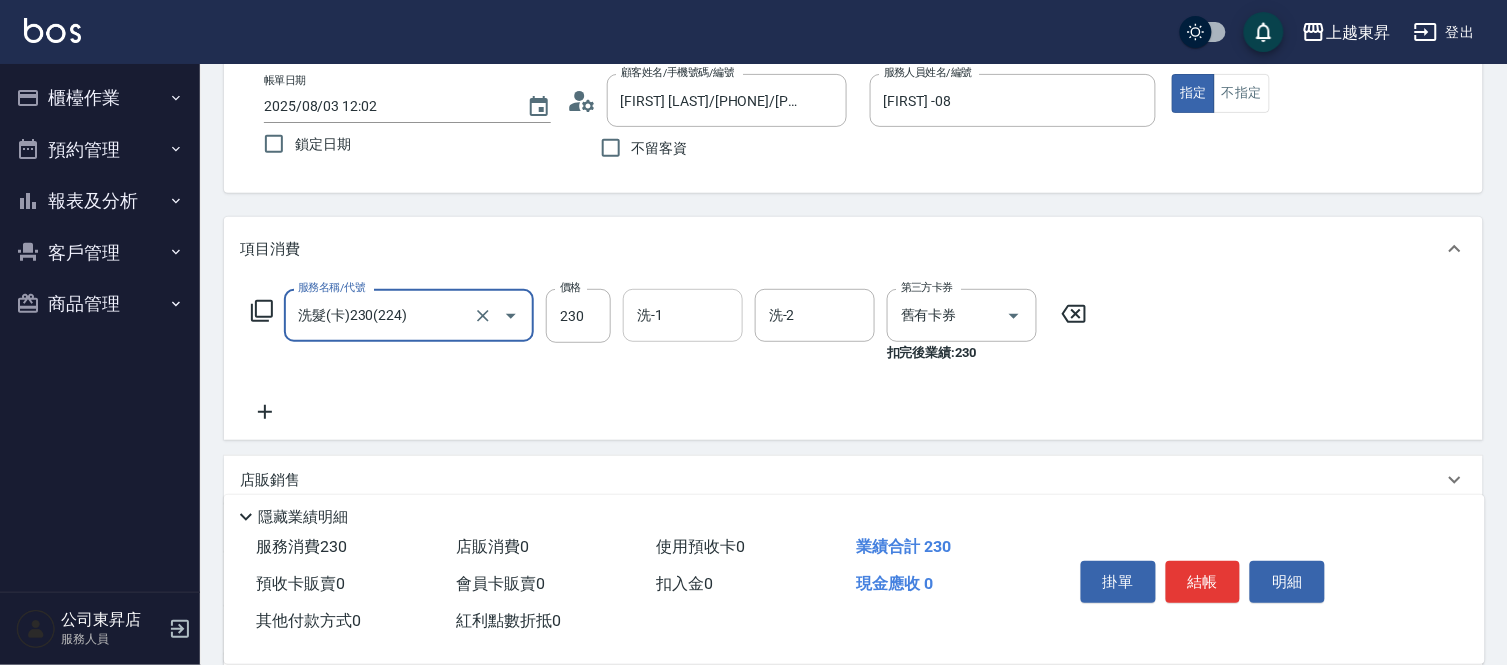 click on "洗-1" at bounding box center [683, 315] 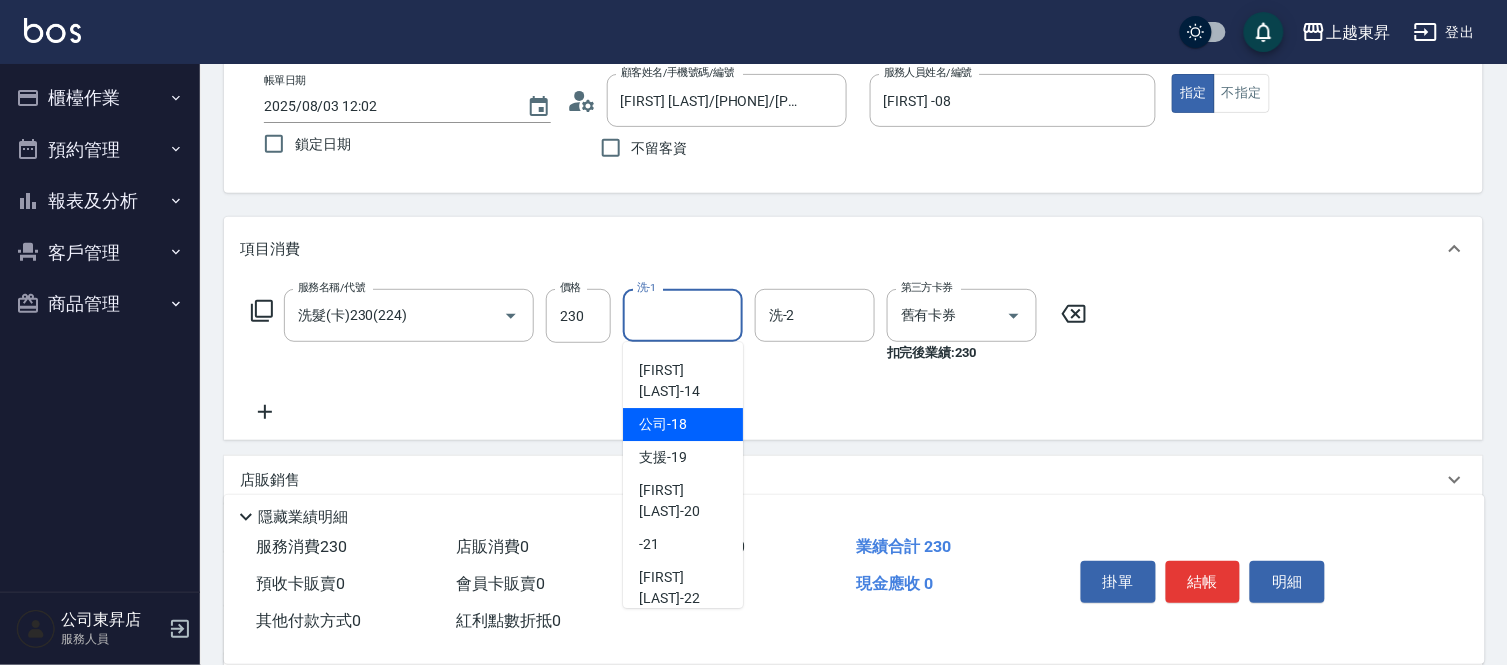 scroll, scrollTop: 310, scrollLeft: 0, axis: vertical 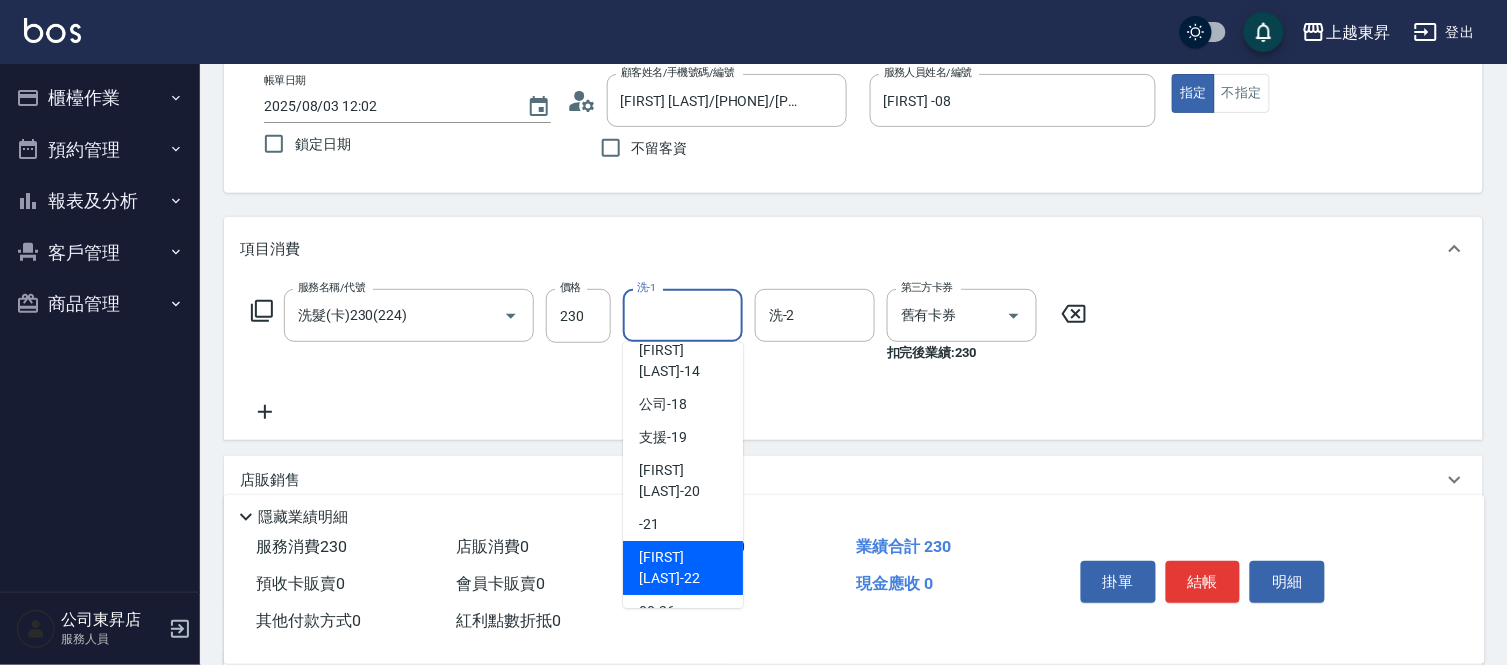 click on "[FIRST] [LAST]-[AGE]" at bounding box center [683, 568] 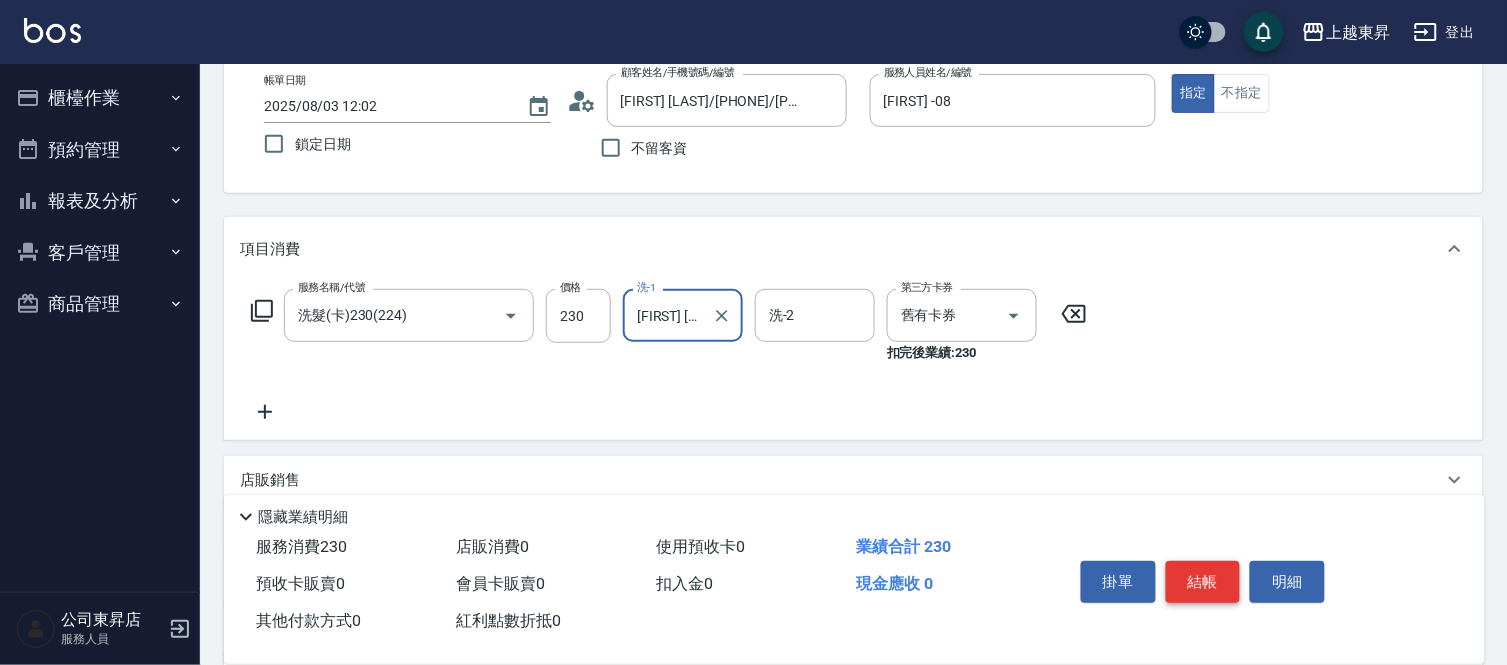 click on "結帳" at bounding box center (1203, 582) 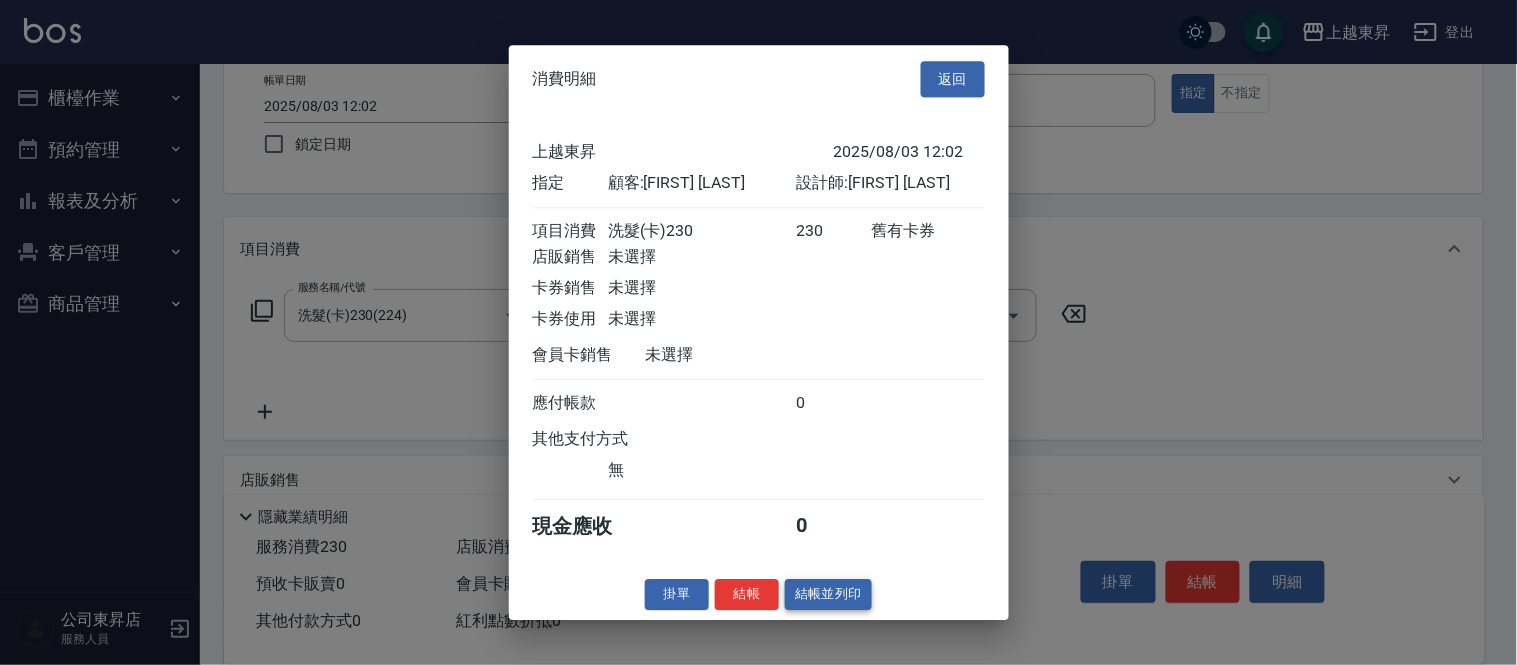 click on "結帳並列印" at bounding box center [828, 594] 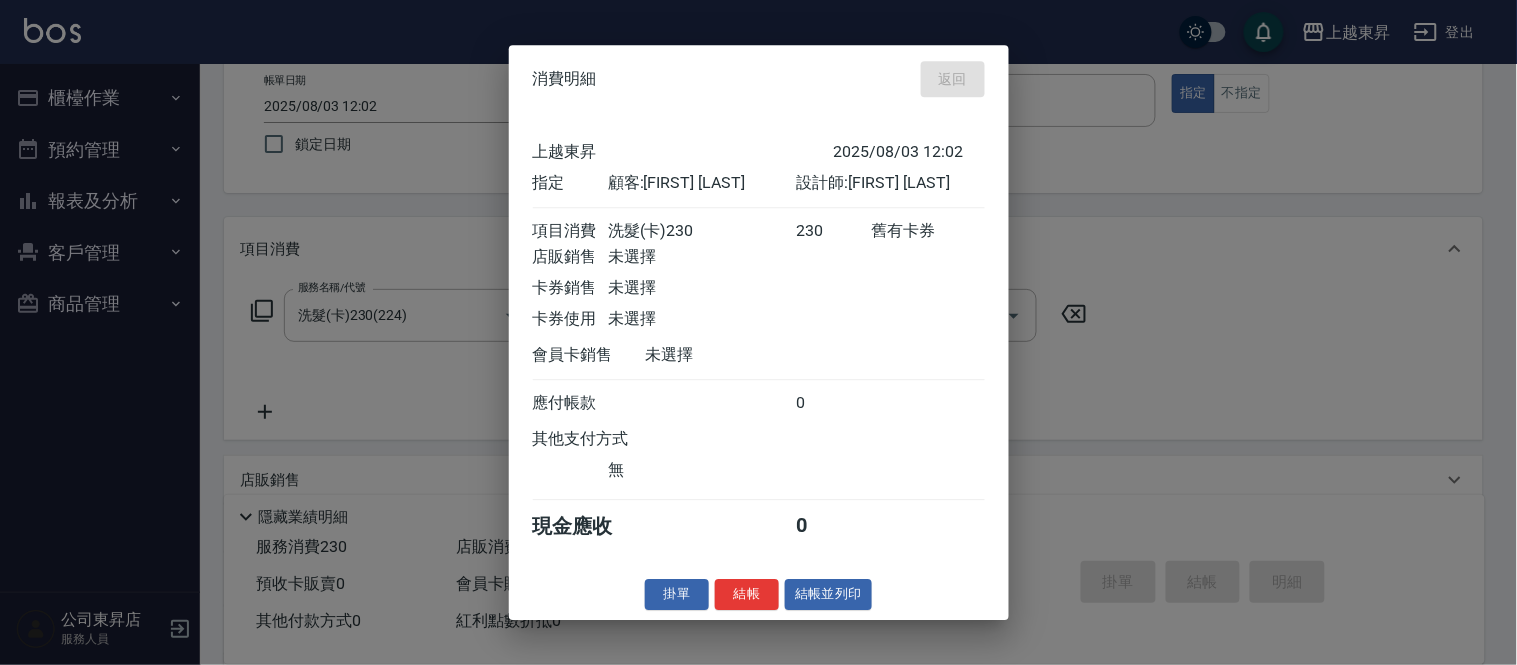 type on "2025/08/03 12:28" 